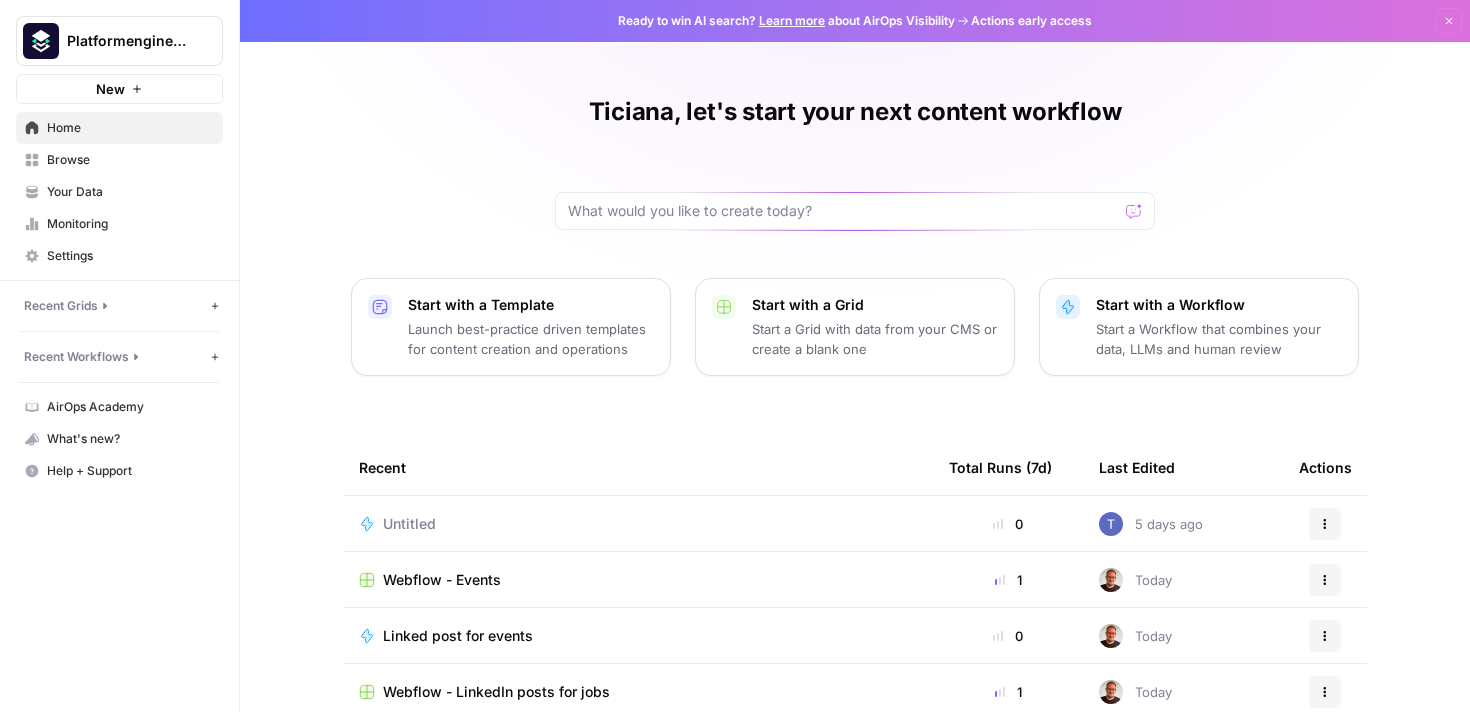 scroll, scrollTop: 0, scrollLeft: 0, axis: both 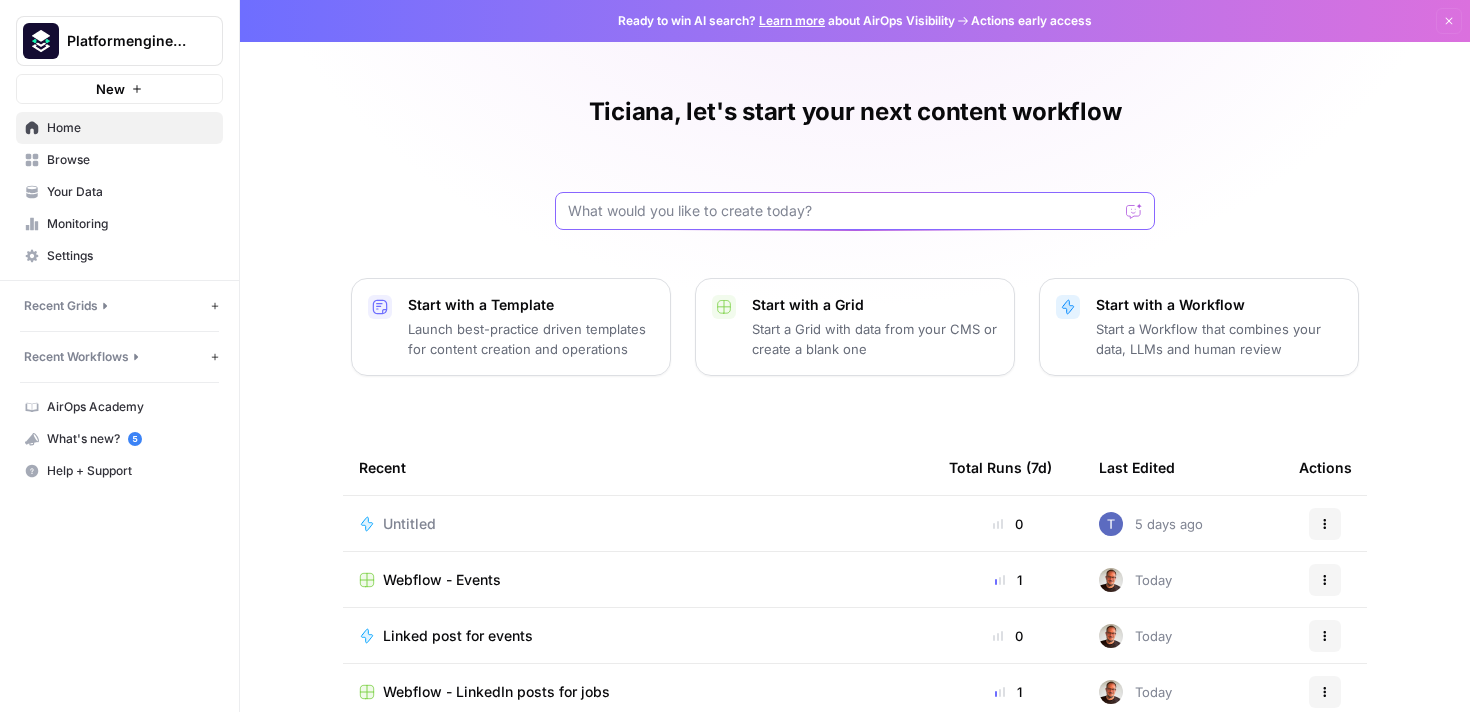 click at bounding box center [843, 211] 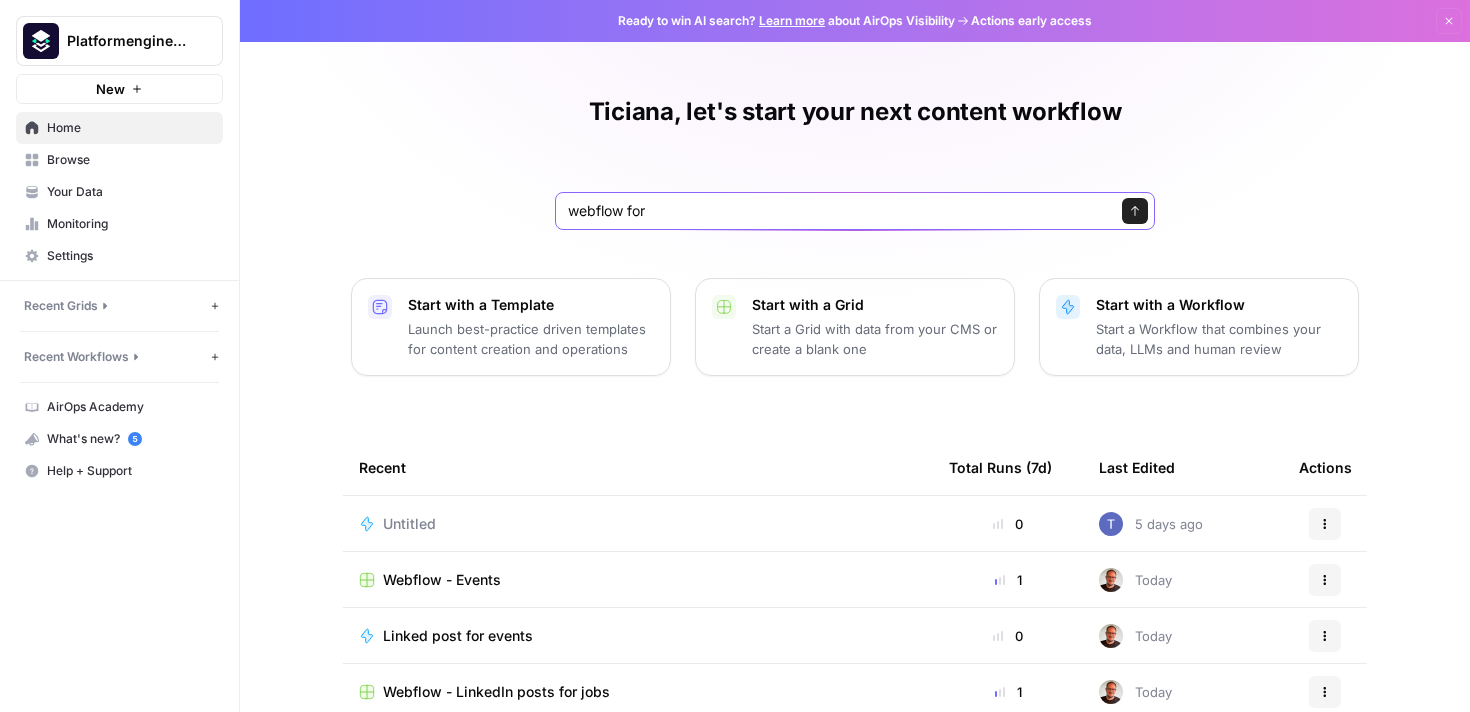 type on "webflow form" 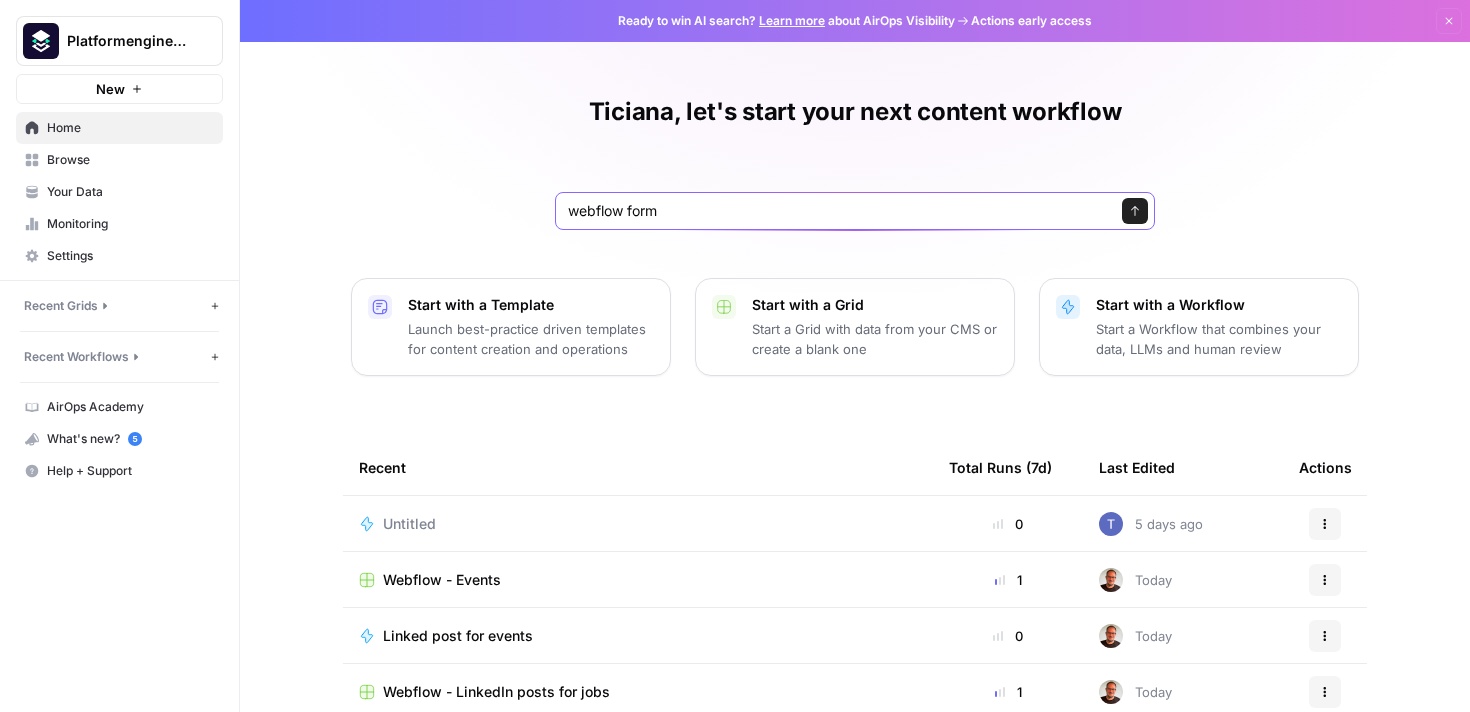 click on "Send" at bounding box center (1135, 211) 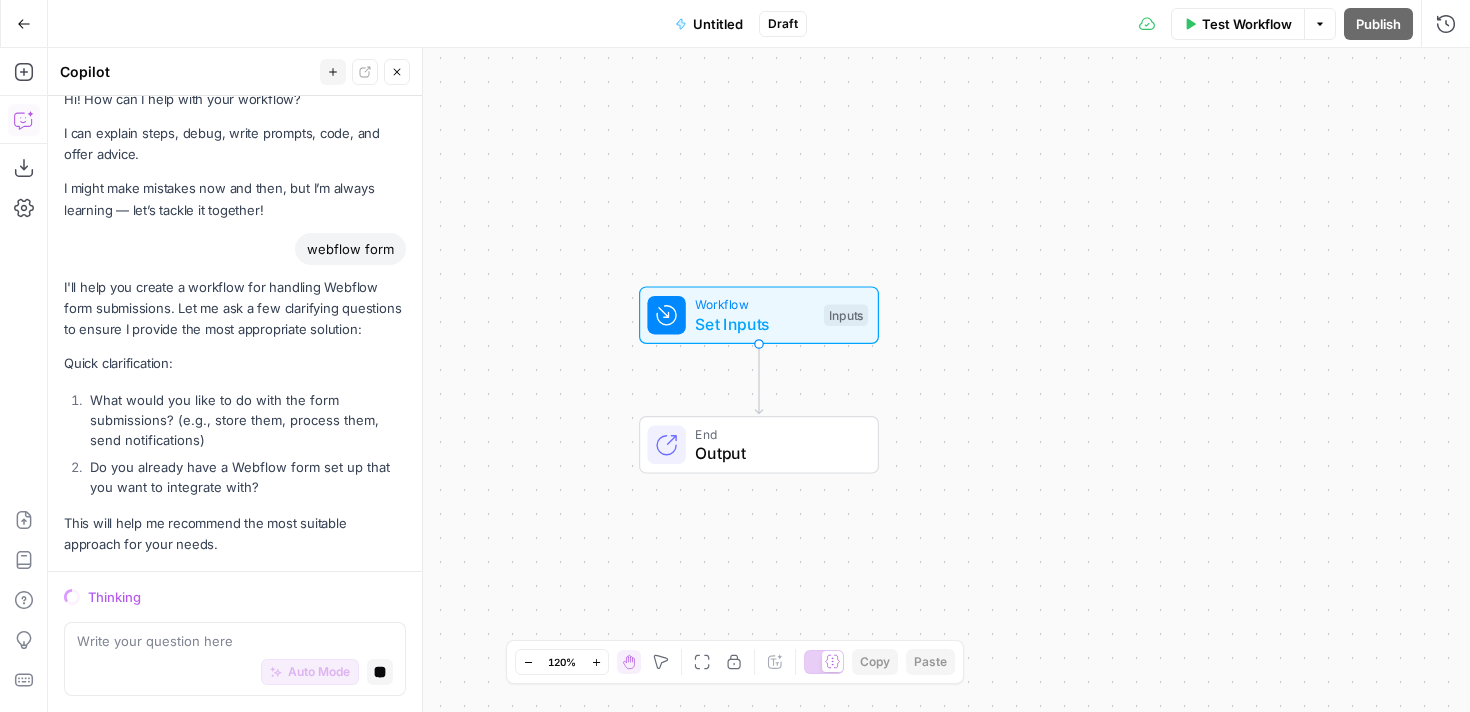 scroll, scrollTop: 29, scrollLeft: 0, axis: vertical 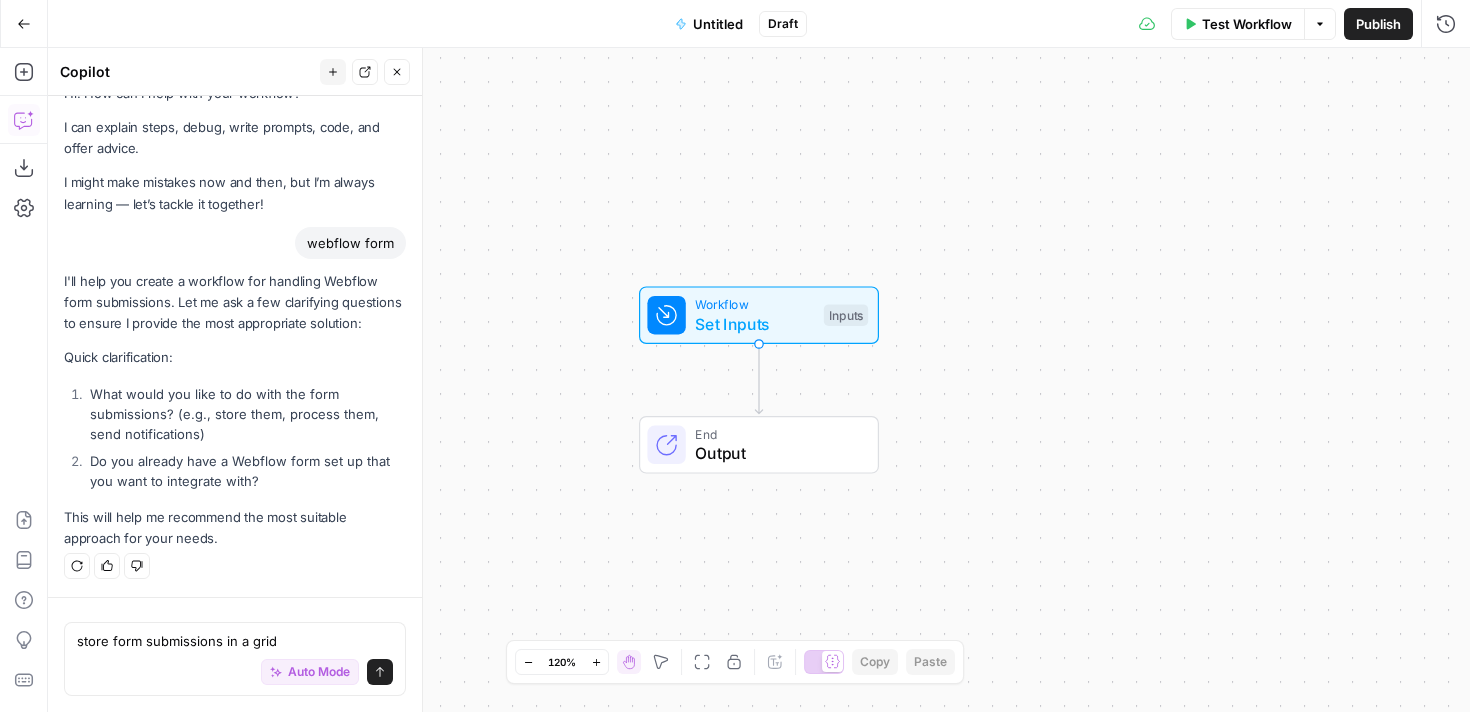 type on "store form submissions in a grid" 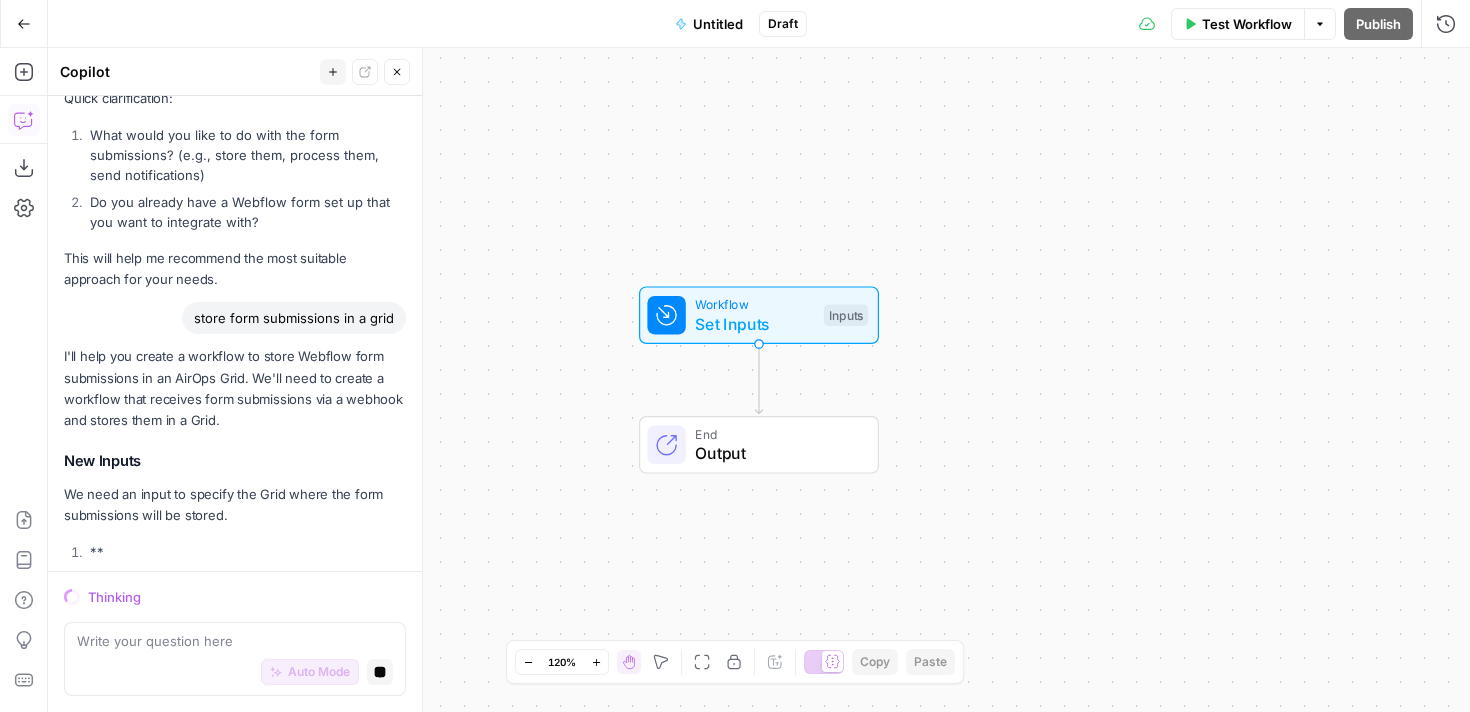 scroll, scrollTop: 265, scrollLeft: 0, axis: vertical 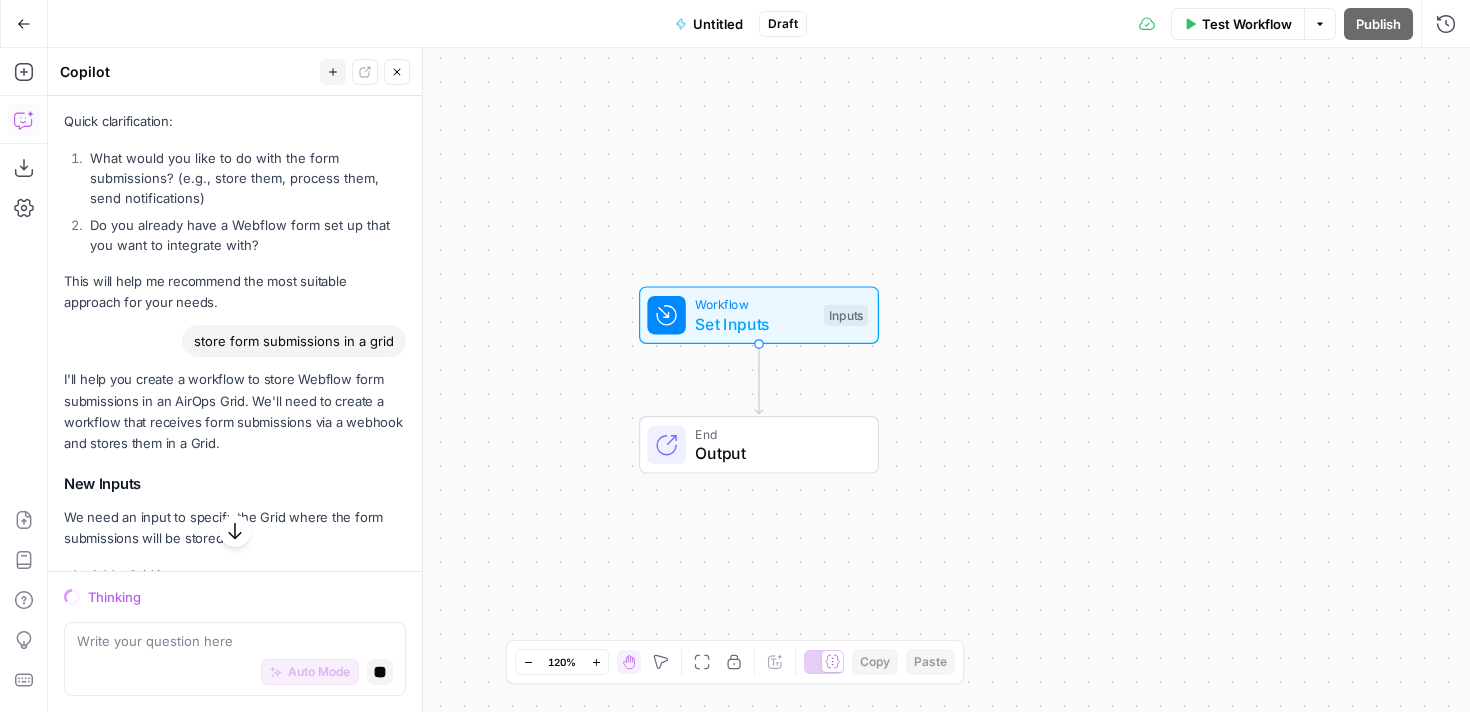 click on "I'll help you create a workflow to store Webflow form submissions in an AirOps Grid. We'll need to create a workflow that receives form submissions via a webhook and stores them in a Grid." at bounding box center [235, 411] 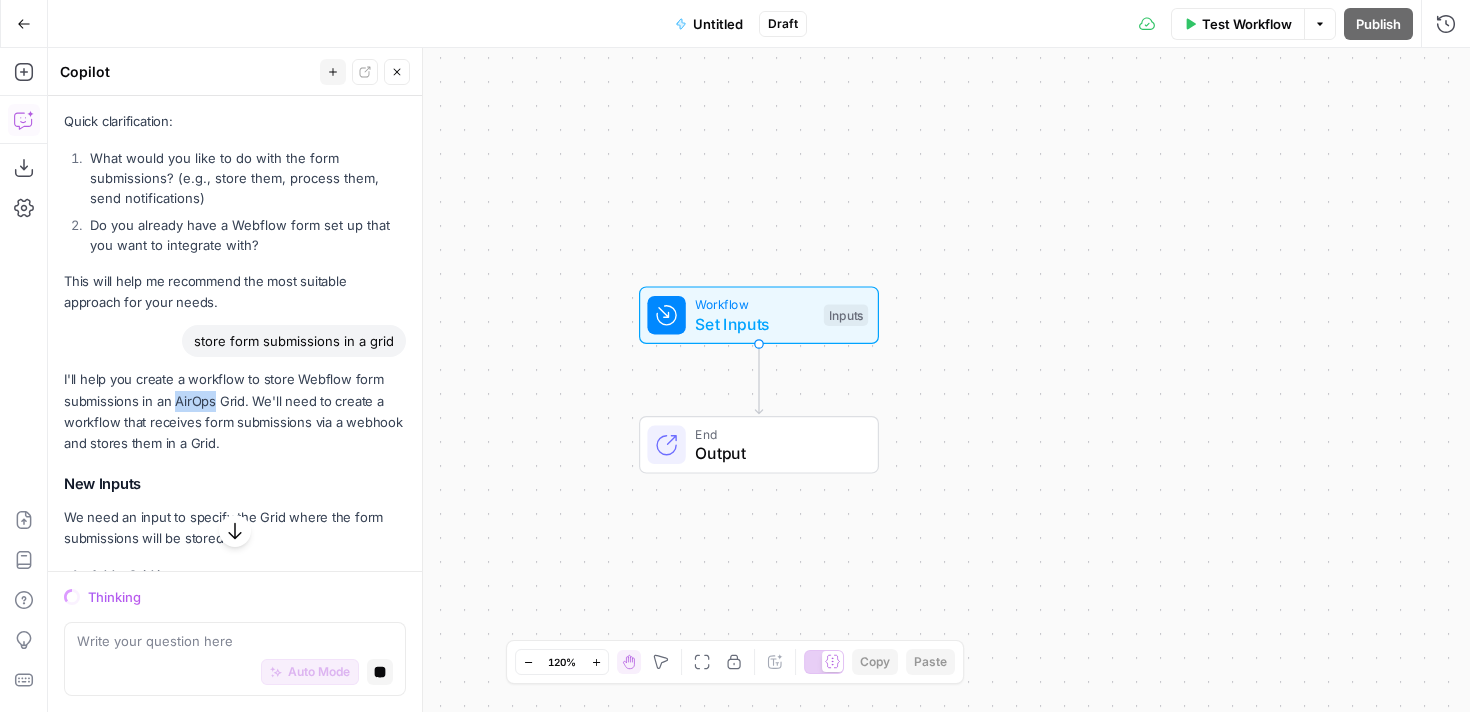 click on "I'll help you create a workflow to store Webflow form submissions in an AirOps Grid. We'll need to create a workflow that receives form submissions via a webhook and stores them in a Grid." at bounding box center [235, 411] 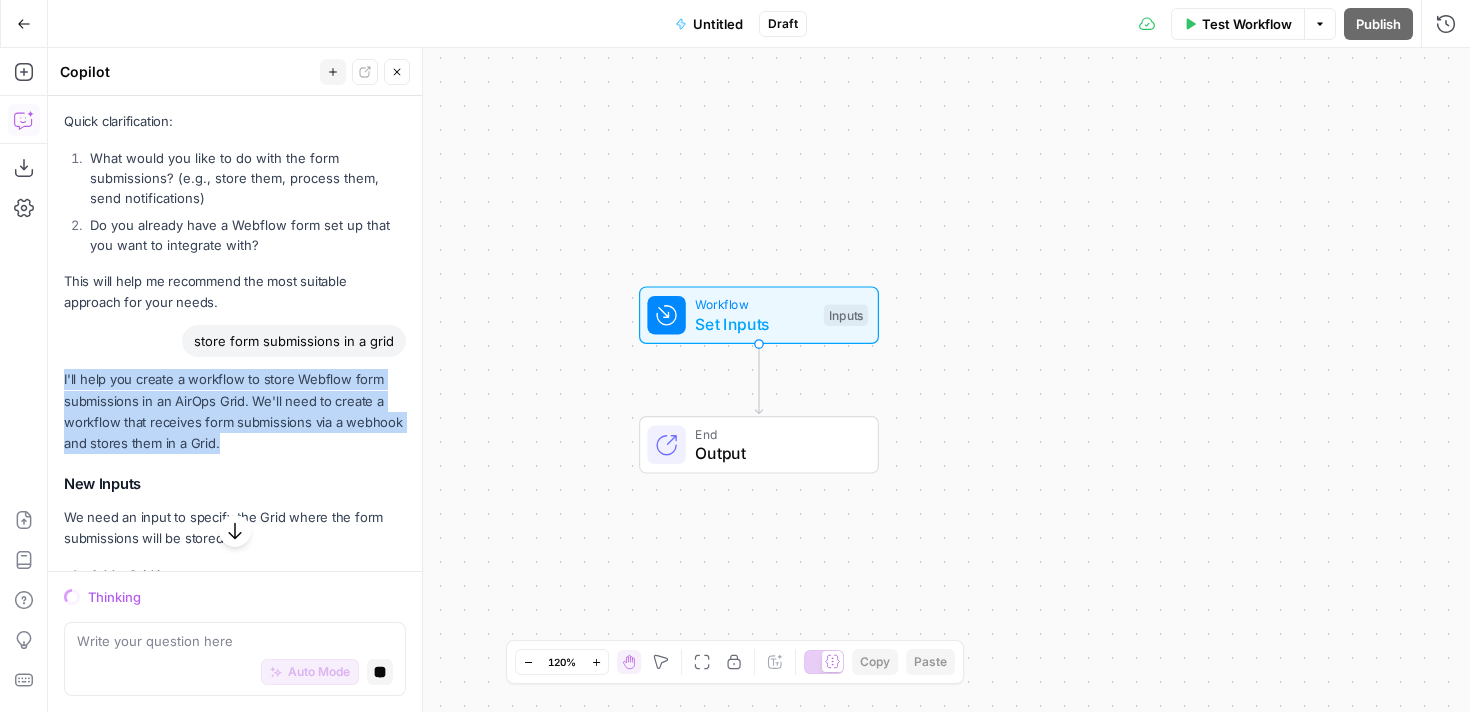 click on "I'll help you create a workflow to store Webflow form submissions in an AirOps Grid. We'll need to create a workflow that receives form submissions via a webhook and stores them in a Grid." at bounding box center (235, 411) 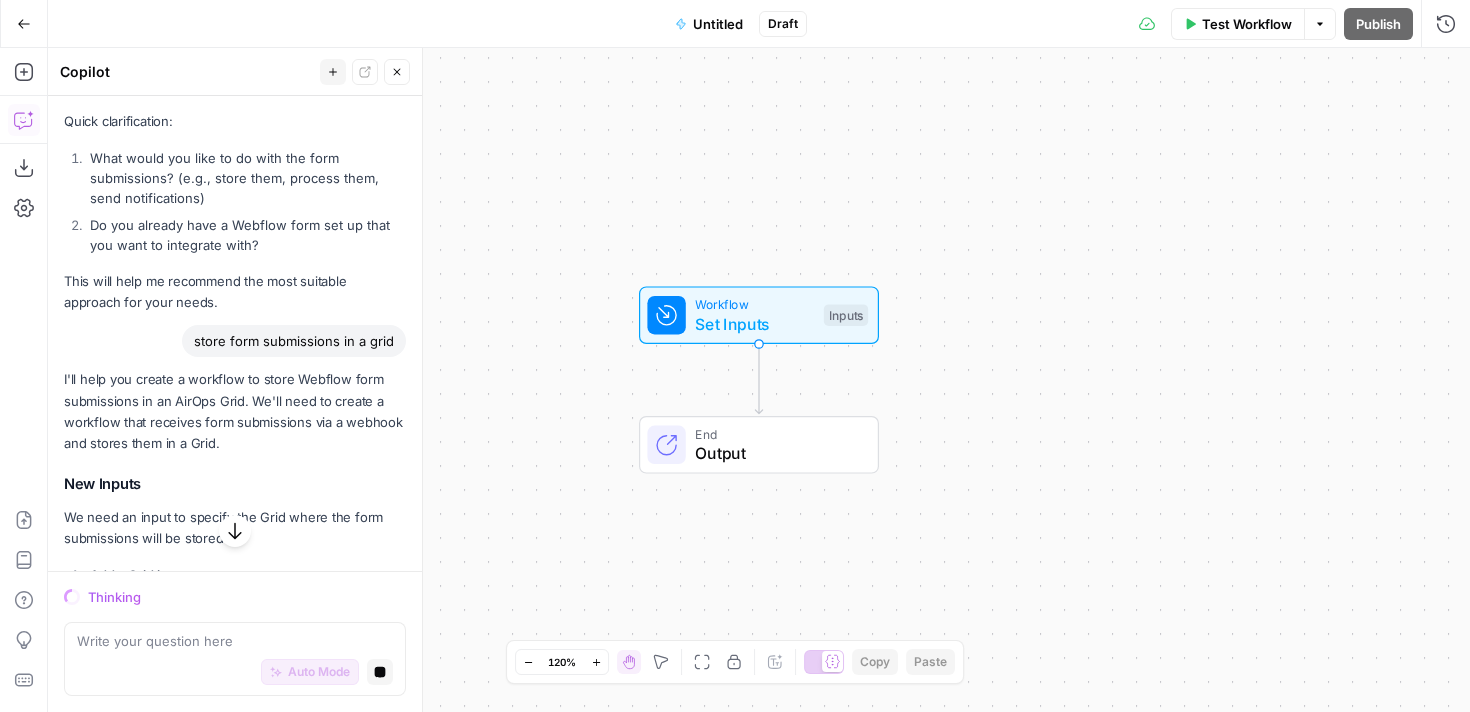 click on "I'll help you create a workflow to store Webflow form submissions in an AirOps Grid. We'll need to create a workflow that receives form submissions via a webhook and stores them in a Grid." at bounding box center [235, 411] 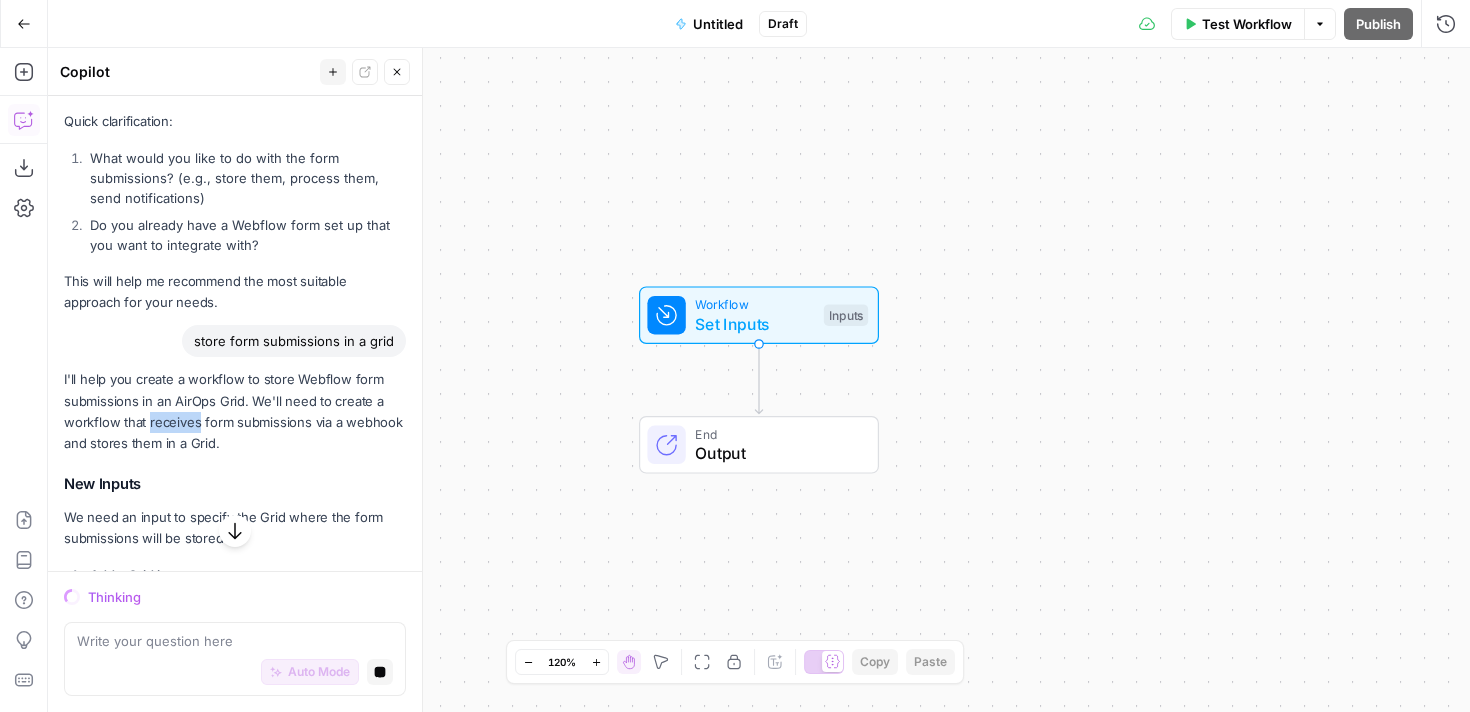 click on "I'll help you create a workflow to store Webflow form submissions in an AirOps Grid. We'll need to create a workflow that receives form submissions via a webhook and stores them in a Grid." at bounding box center (235, 411) 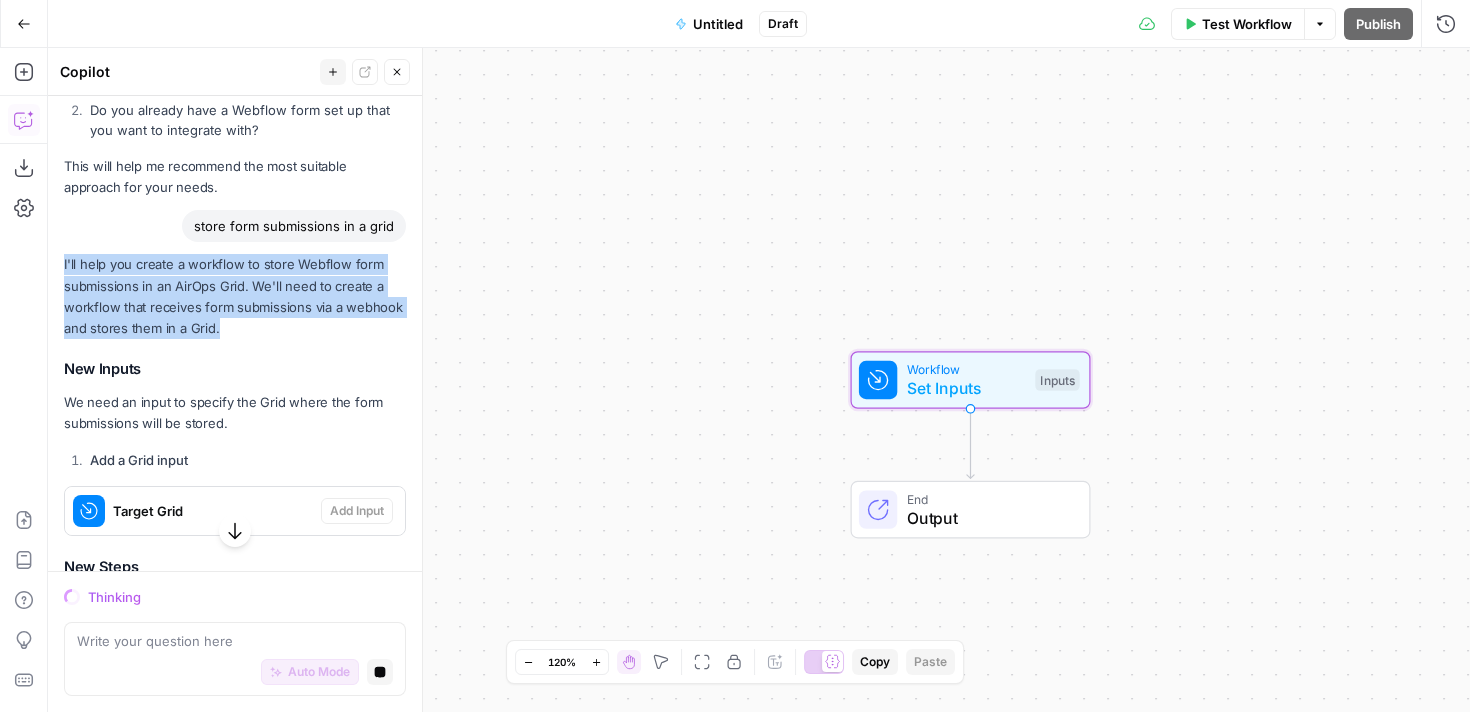 scroll, scrollTop: 358, scrollLeft: 0, axis: vertical 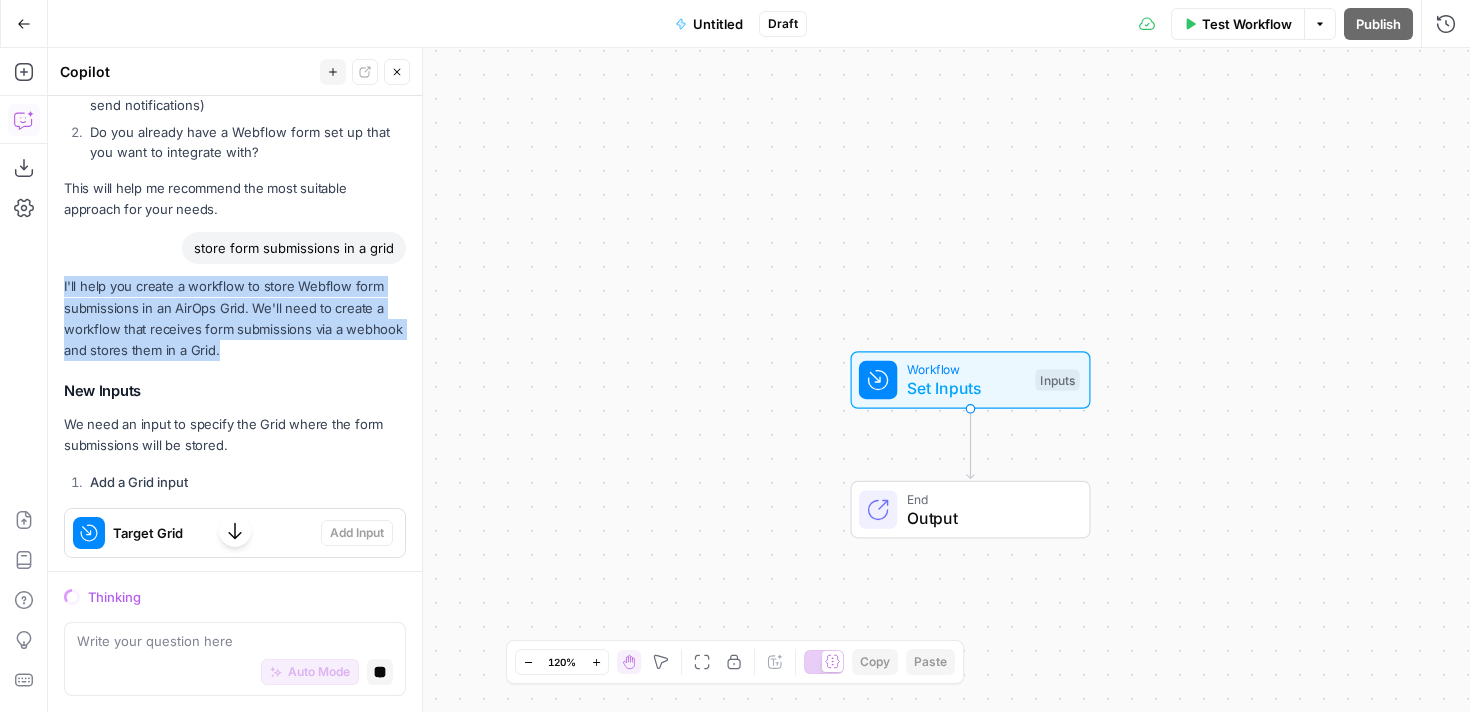 click on "We need an input to specify the Grid where the form submissions will be stored." at bounding box center [235, 435] 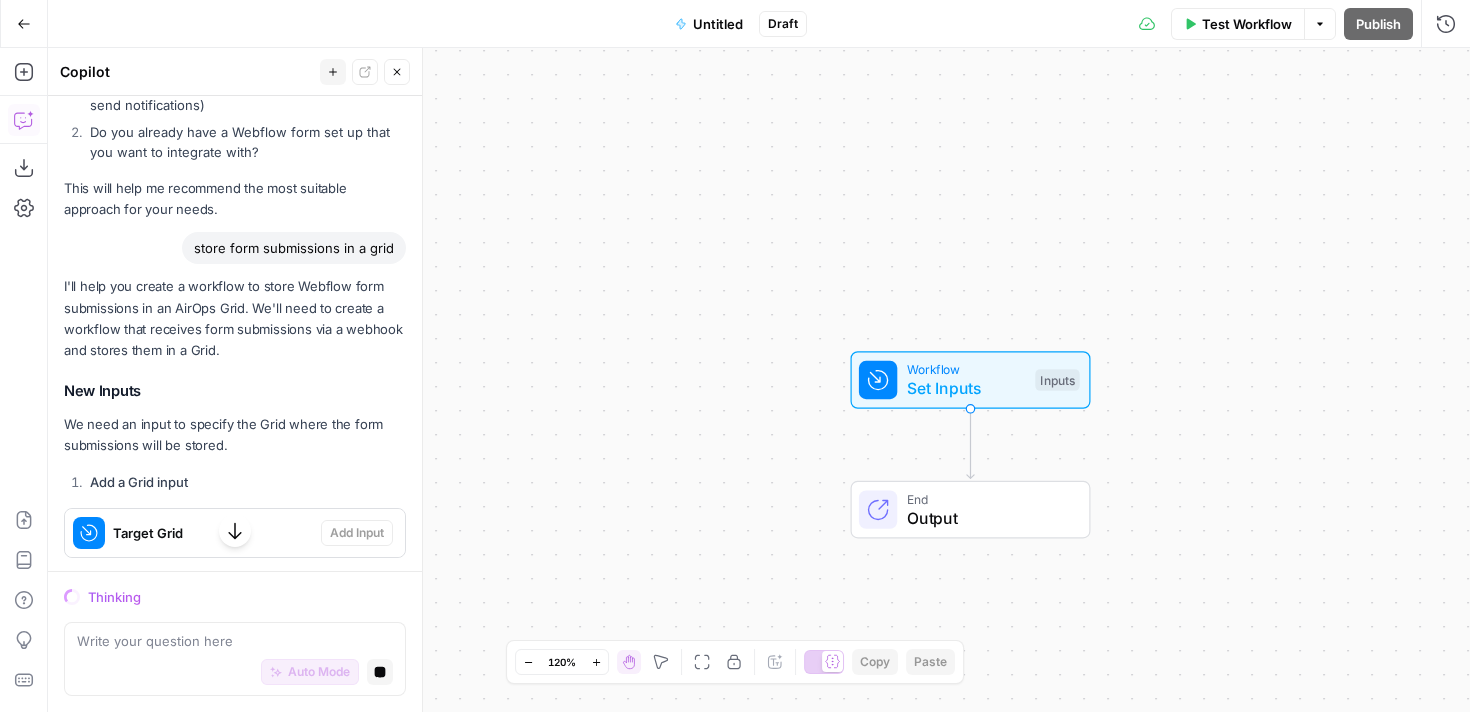 click on "We need an input to specify the Grid where the form submissions will be stored." at bounding box center [235, 435] 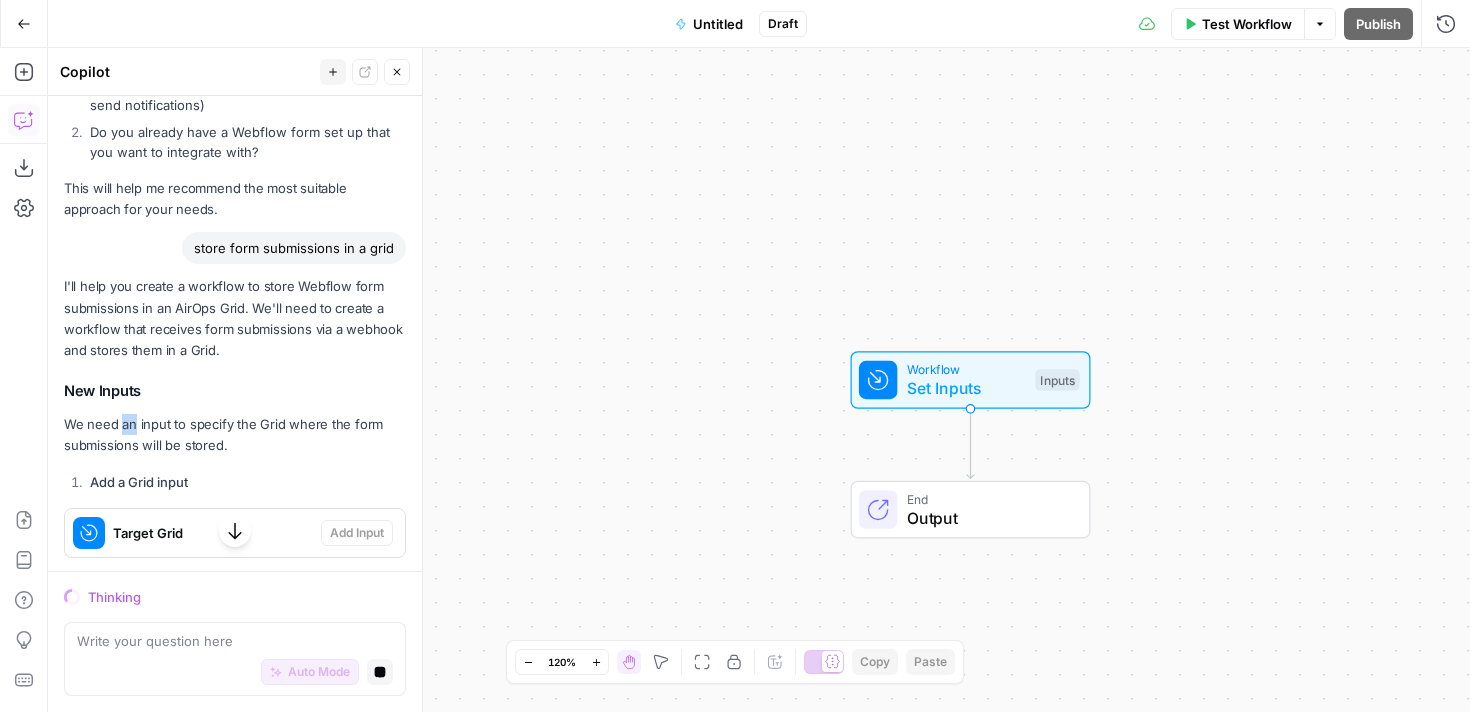 click on "We need an input to specify the Grid where the form submissions will be stored." at bounding box center [235, 435] 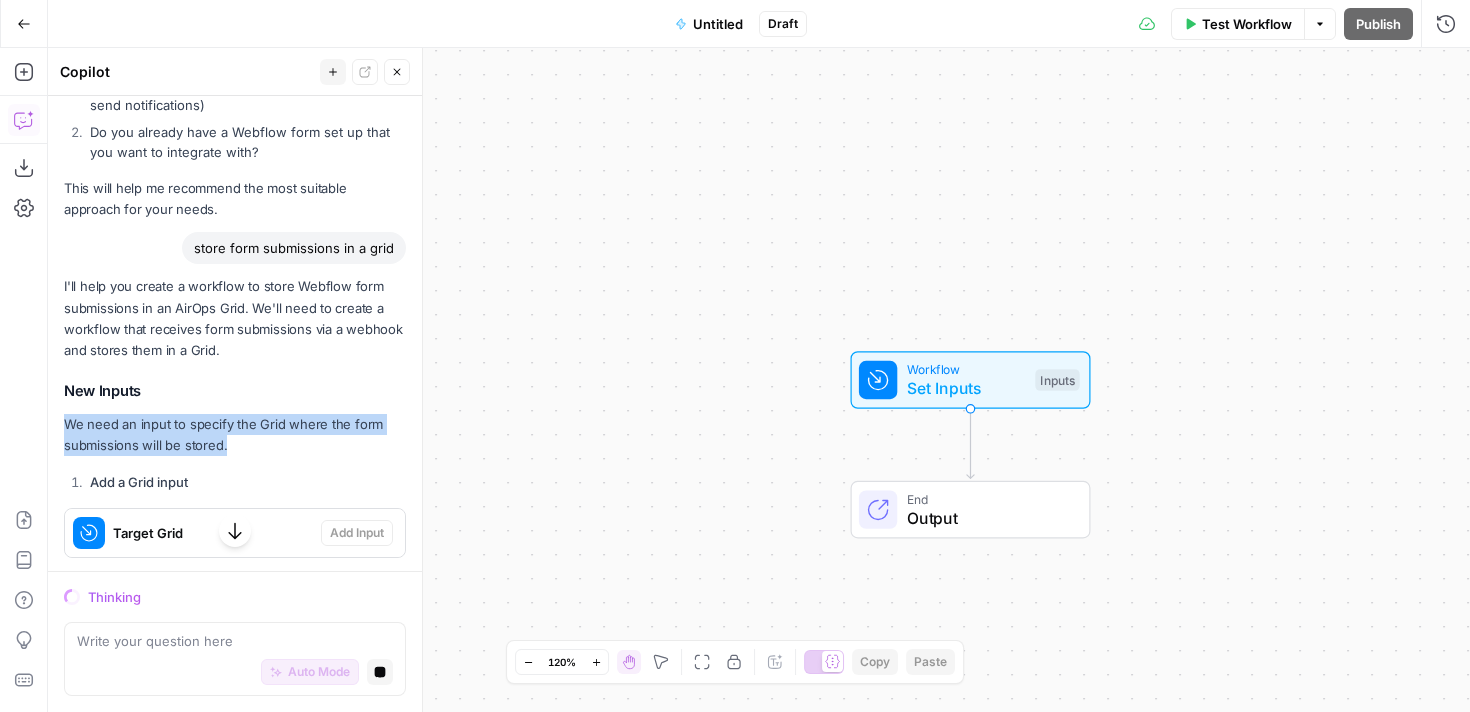 click on "We need an input to specify the Grid where the form submissions will be stored." at bounding box center [235, 435] 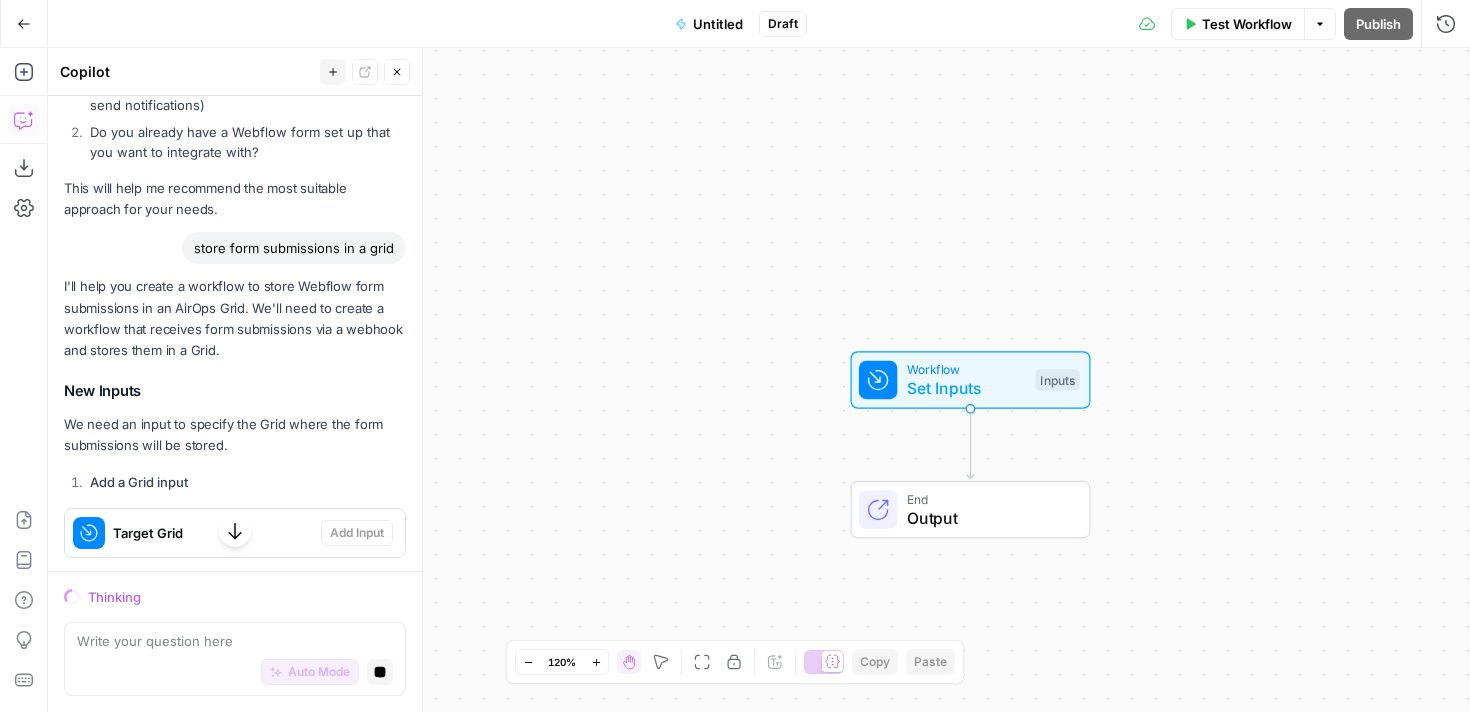 click on "We need an input to specify the Grid where the form submissions will be stored." at bounding box center [235, 435] 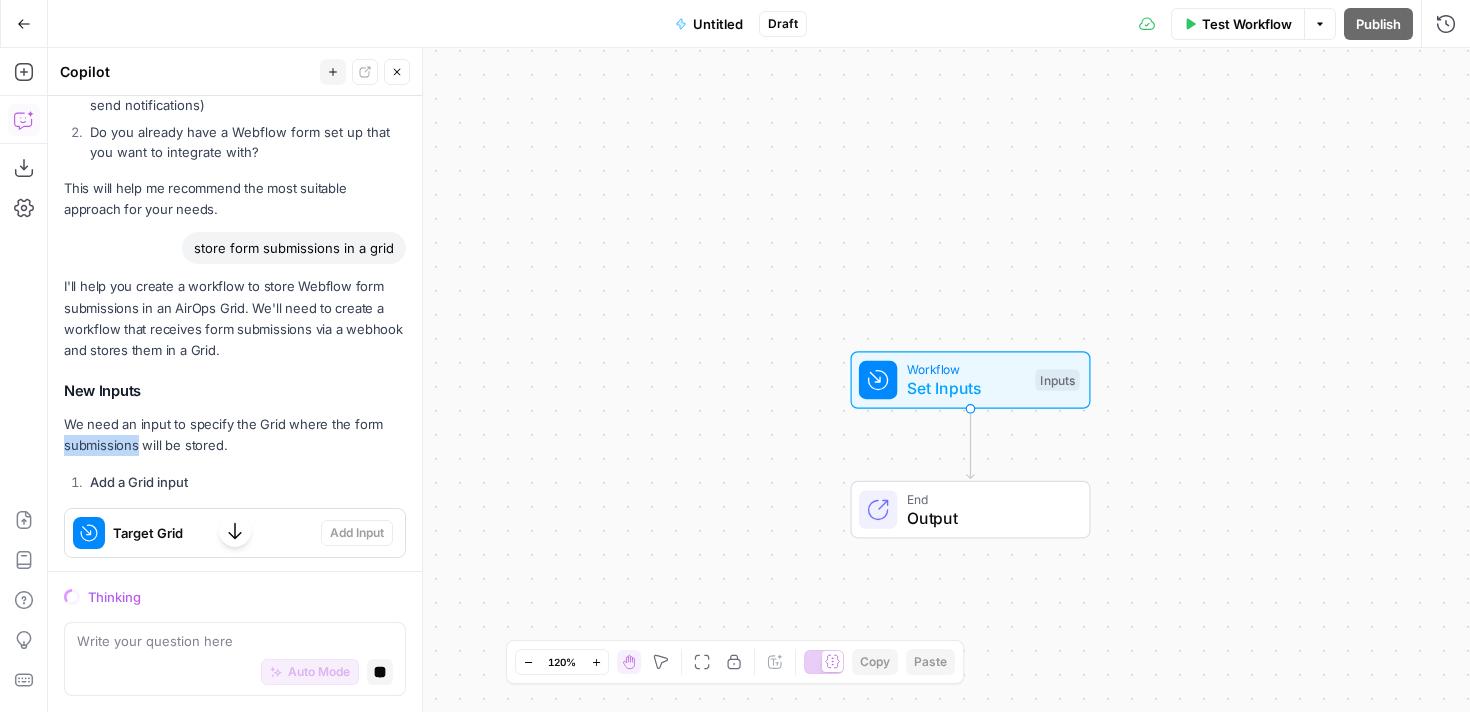 click on "We need an input to specify the Grid where the form submissions will be stored." at bounding box center (235, 435) 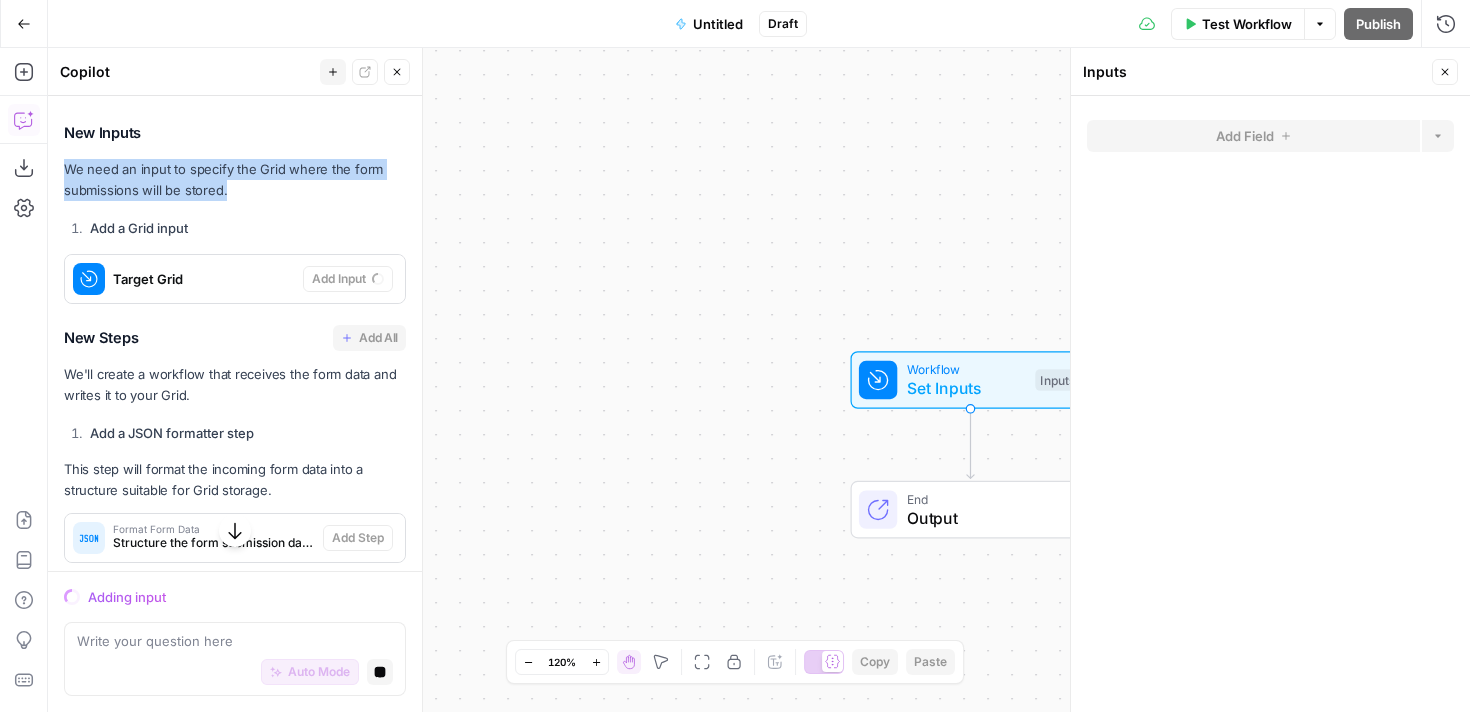 scroll, scrollTop: 619, scrollLeft: 0, axis: vertical 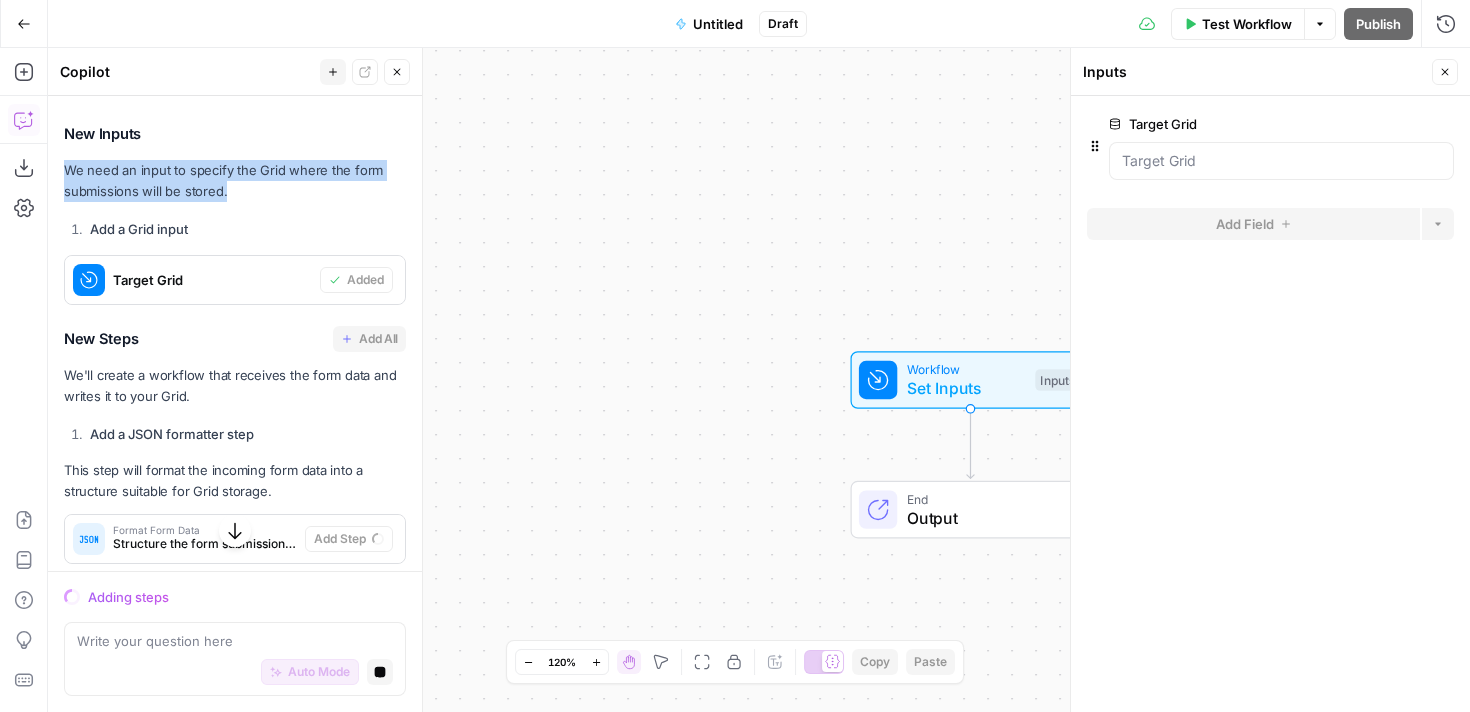 click on "We'll create a workflow that receives the form data and writes it to your Grid." at bounding box center [235, 386] 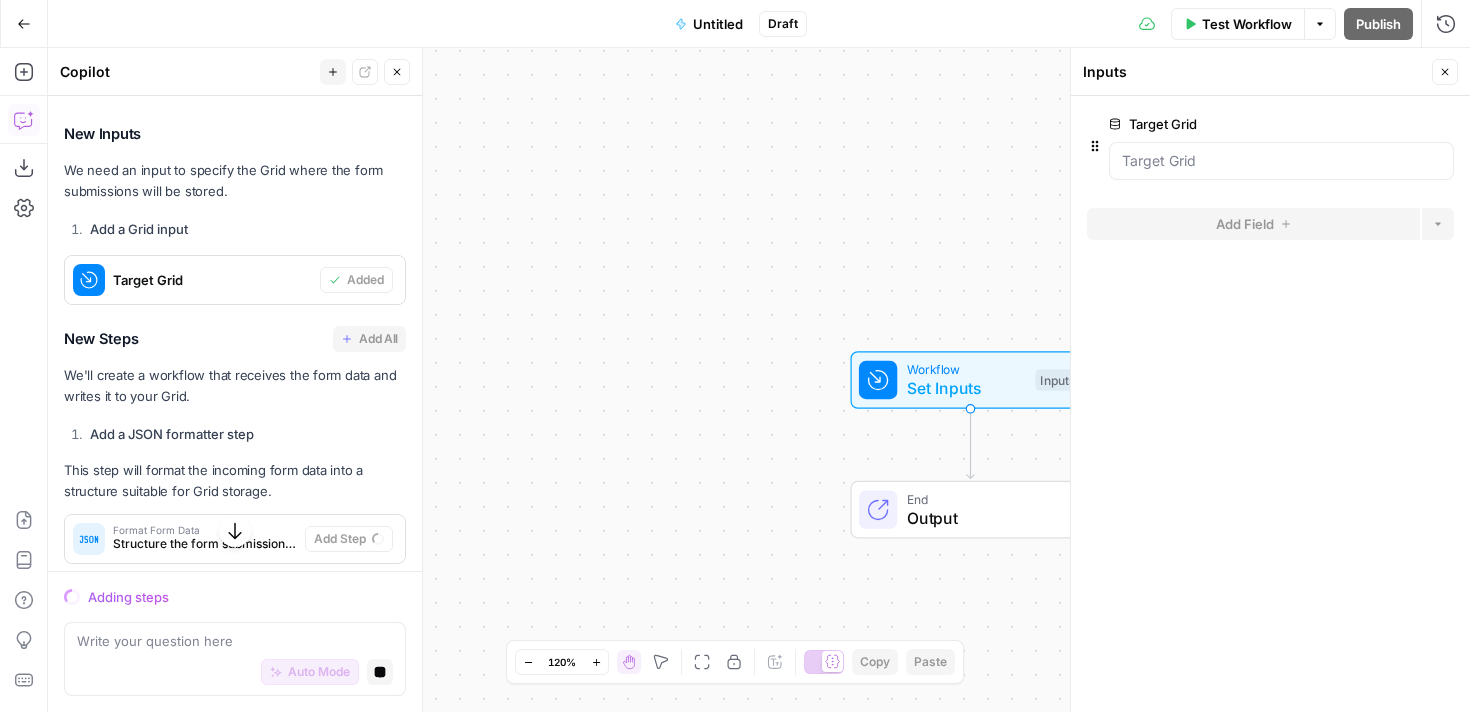 click on "We'll create a workflow that receives the form data and writes it to your Grid." at bounding box center [235, 386] 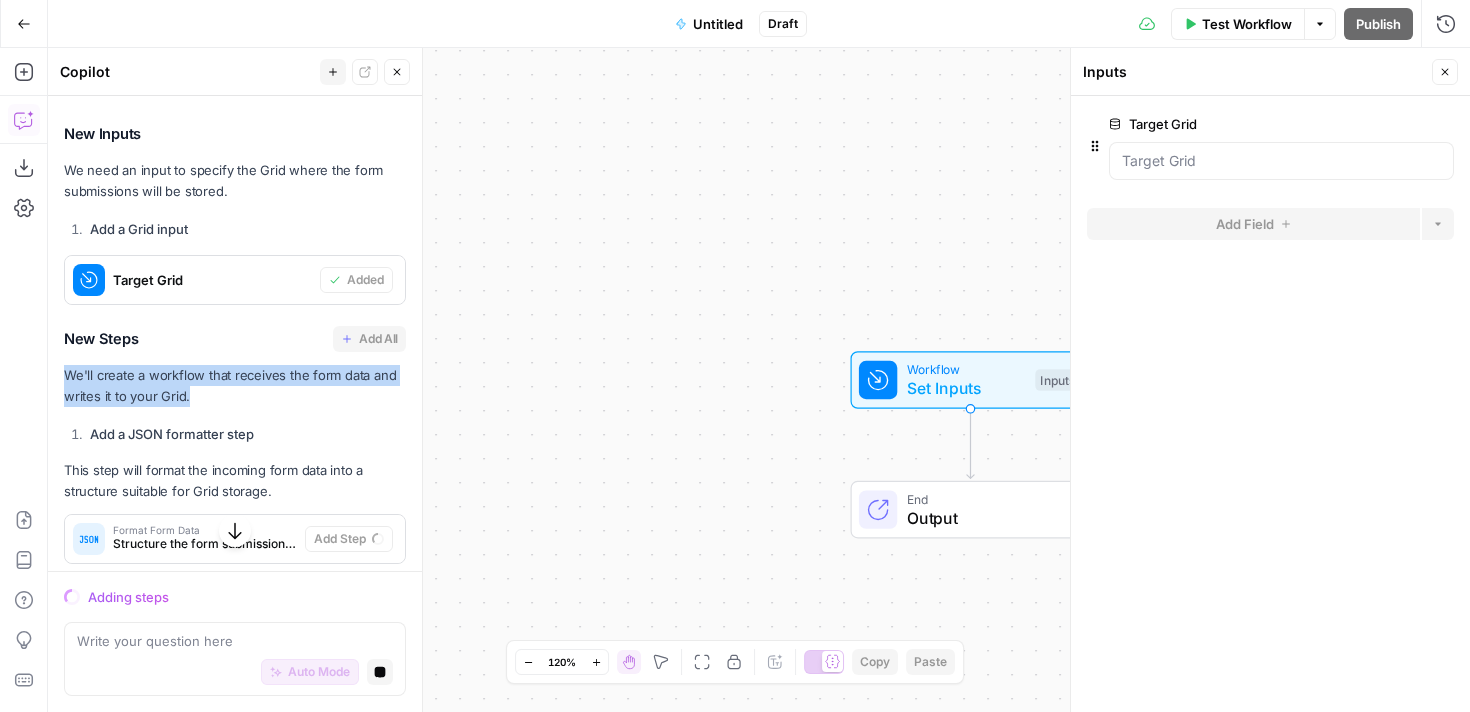 click on "We'll create a workflow that receives the form data and writes it to your Grid." at bounding box center [235, 386] 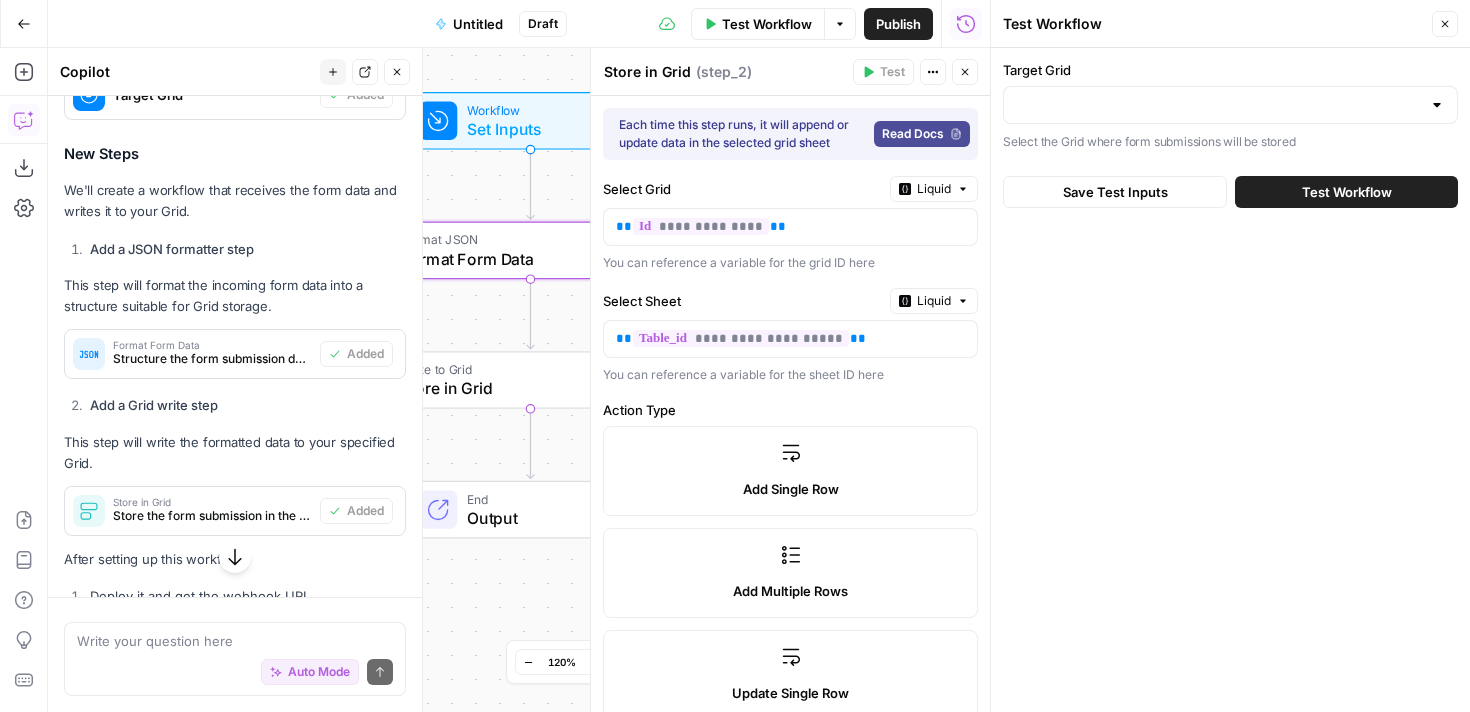 scroll, scrollTop: 869, scrollLeft: 0, axis: vertical 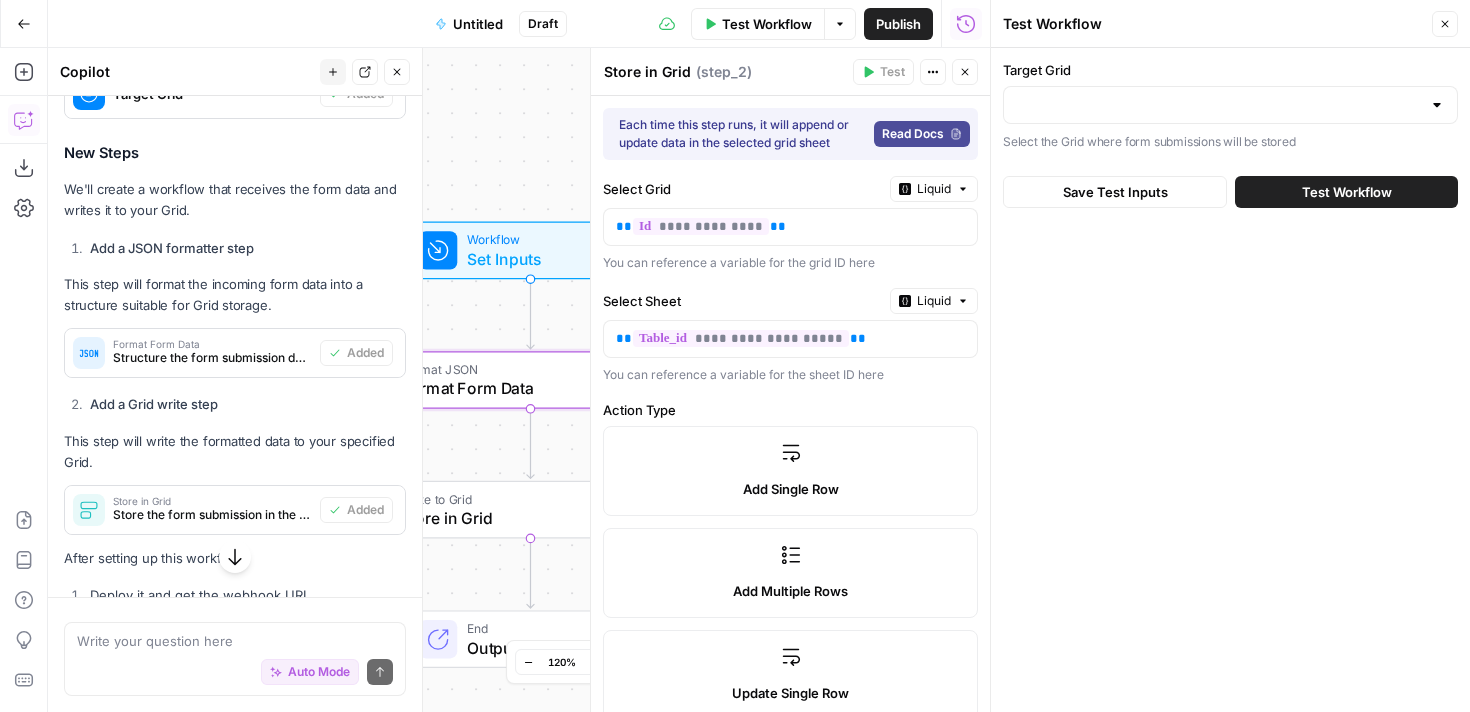 click on "Format Form Data" at bounding box center [212, 344] 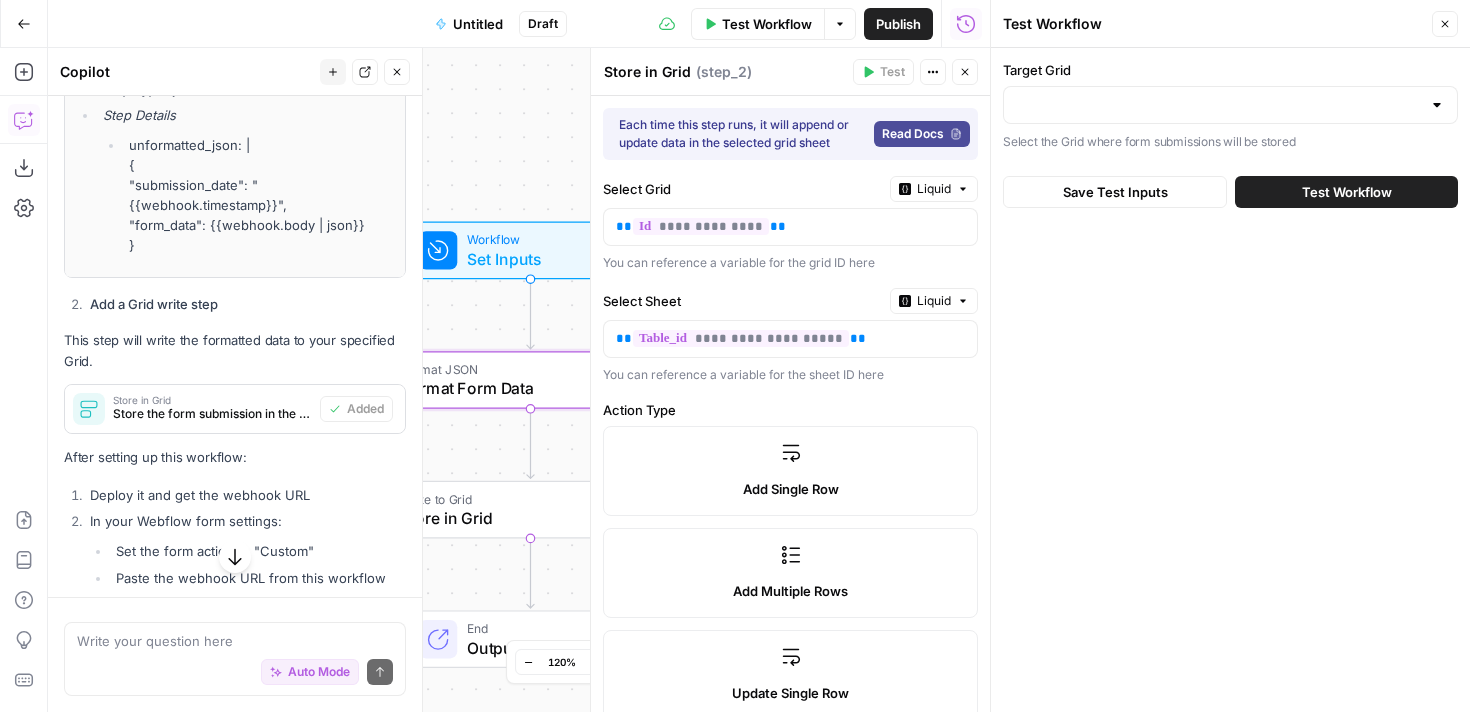 scroll, scrollTop: 1278, scrollLeft: 0, axis: vertical 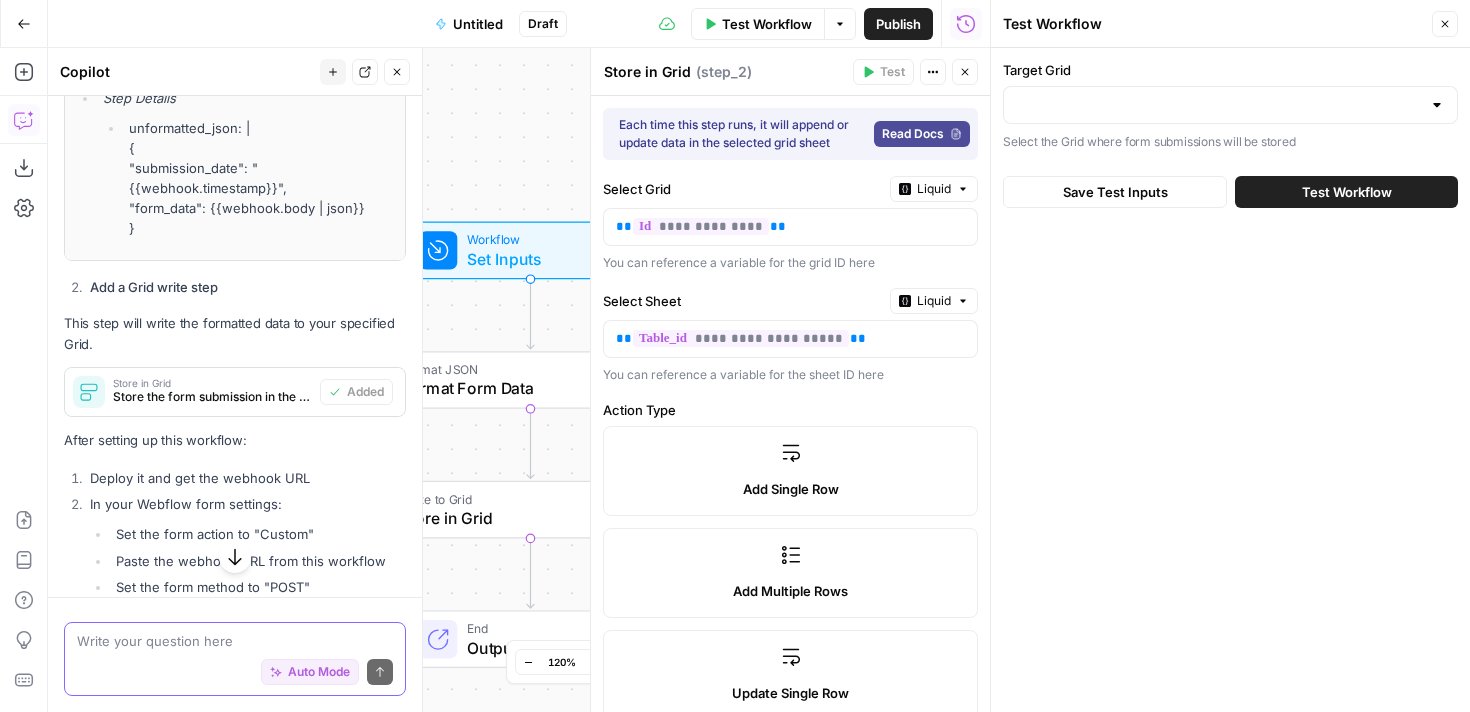 click at bounding box center (235, 641) 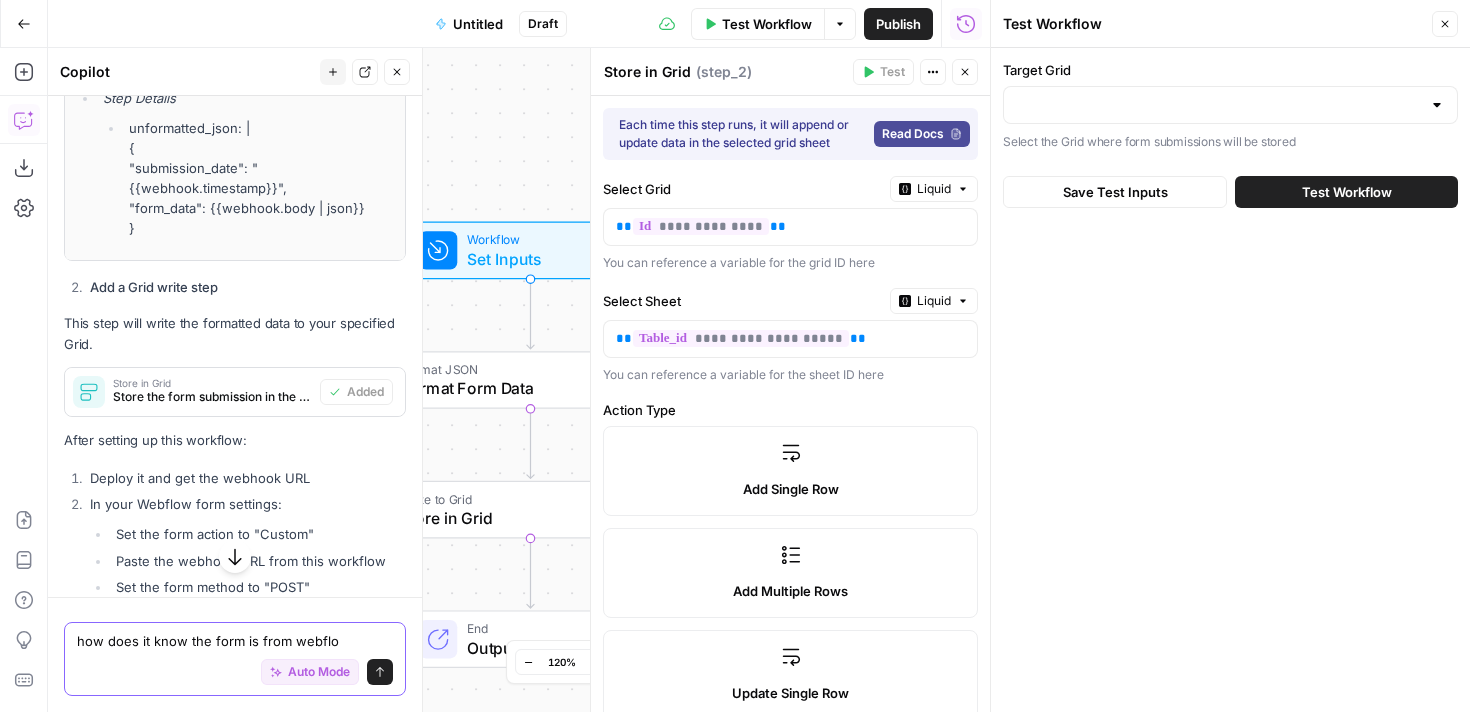 type on "how does it know the form is from webflow" 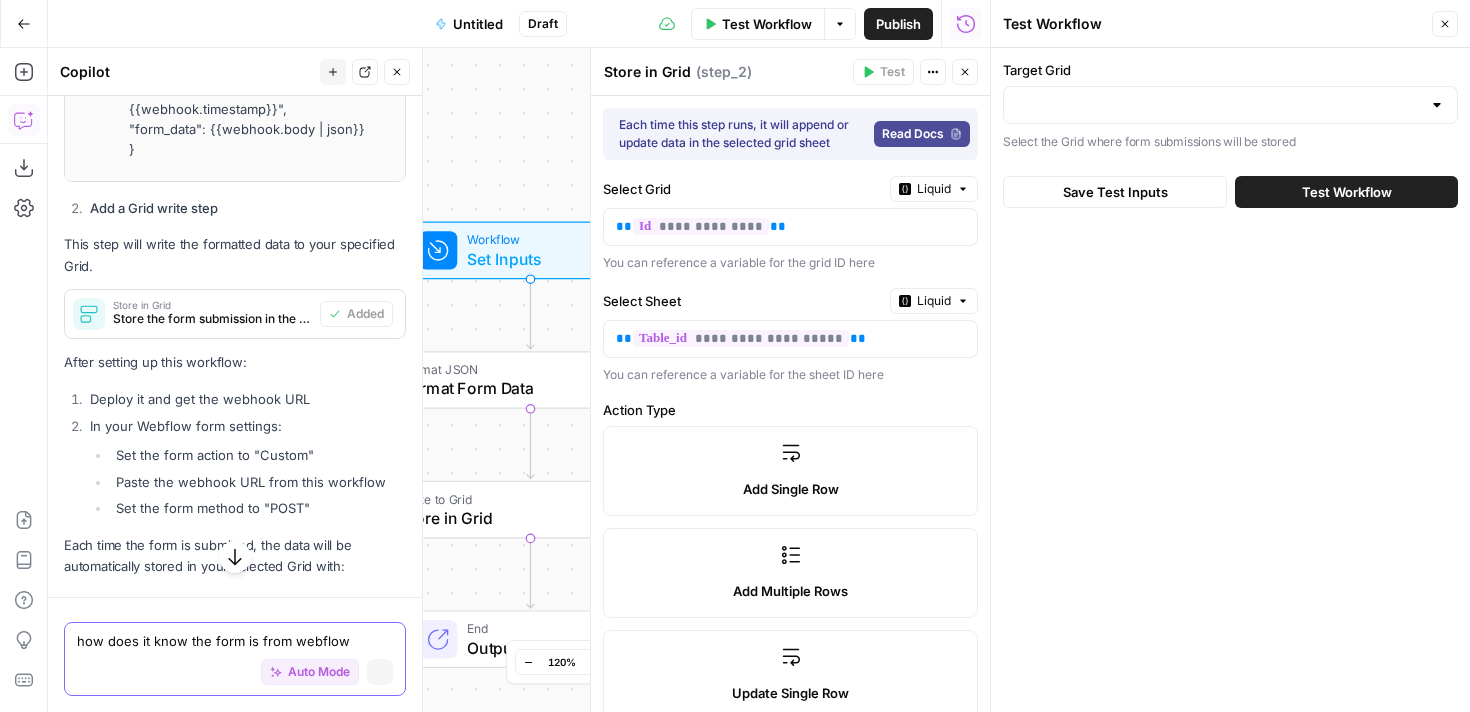 type 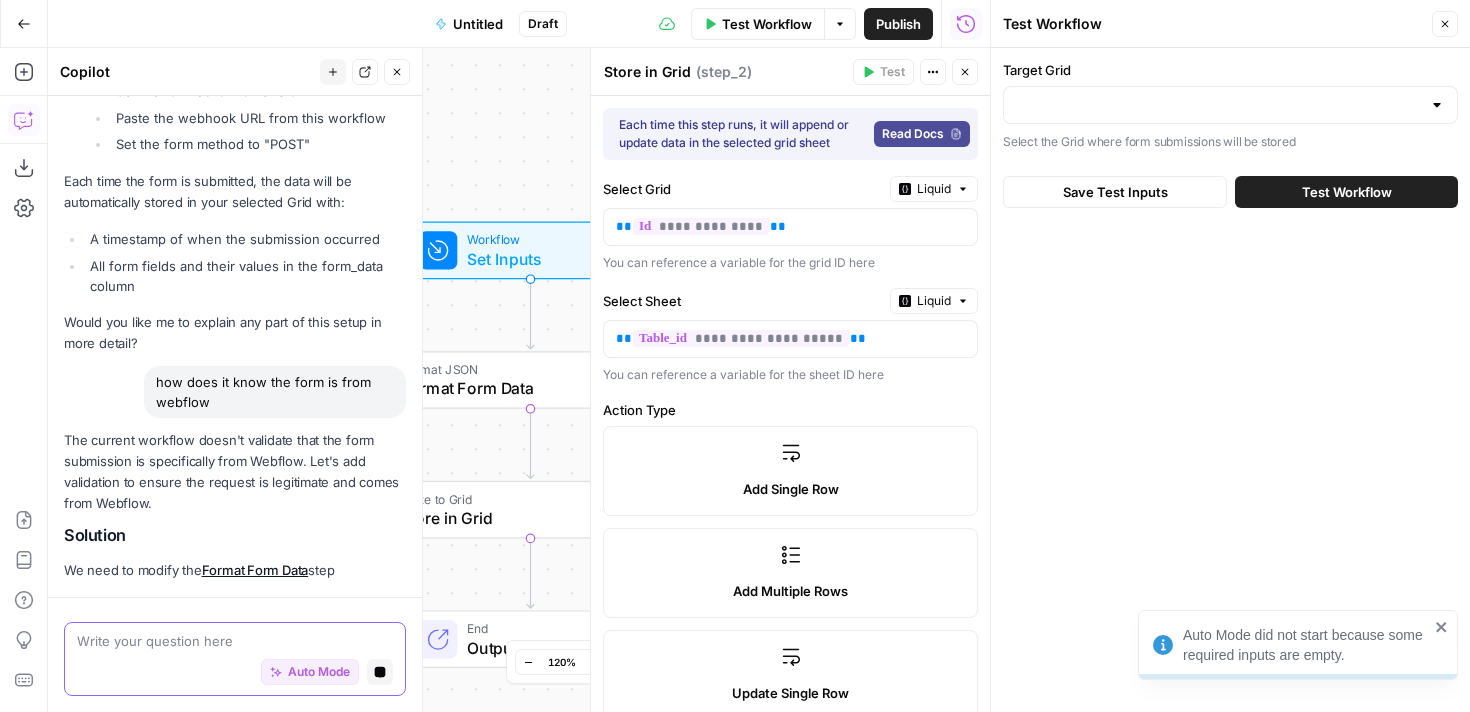 scroll, scrollTop: 1625, scrollLeft: 0, axis: vertical 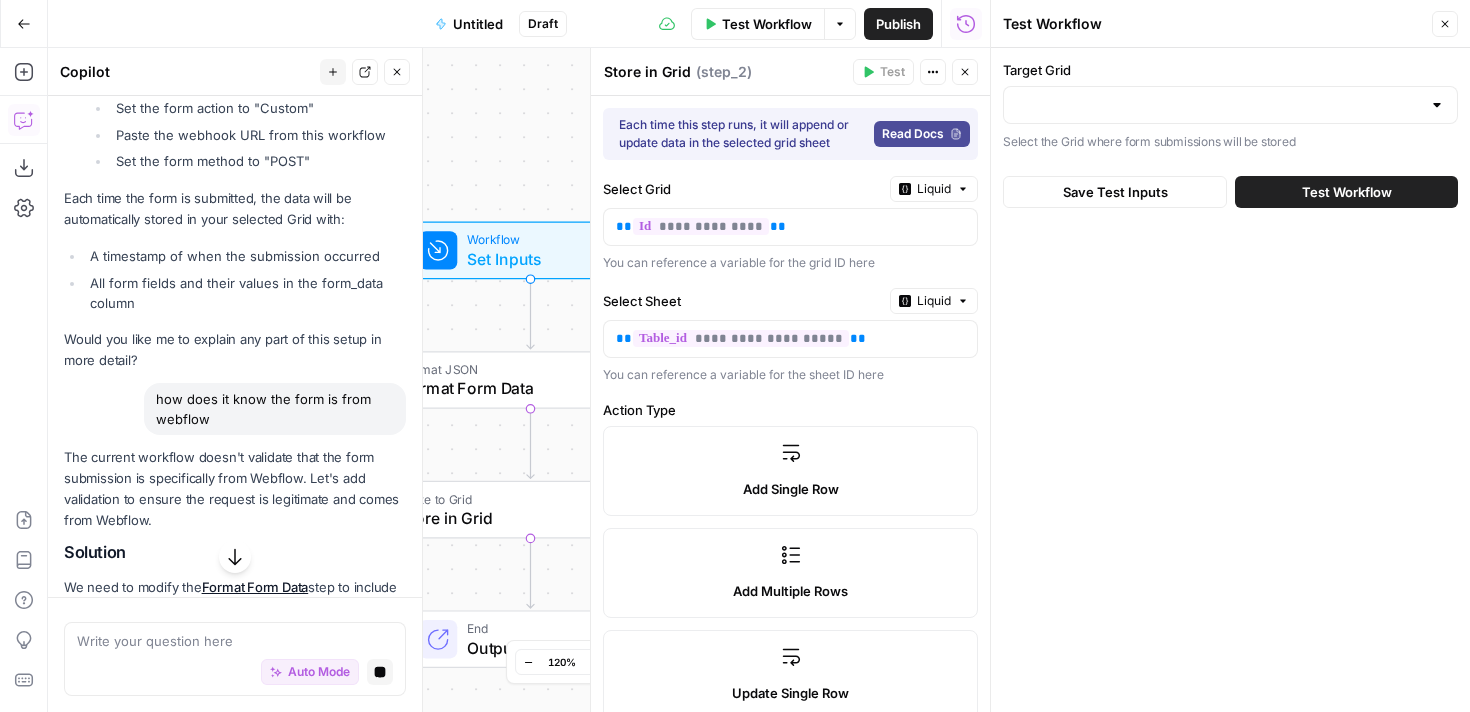 click on "The current workflow doesn't validate that the form submission is specifically from Webflow. Let's add validation to ensure the request is legitimate and comes from Webflow." at bounding box center (235, 489) 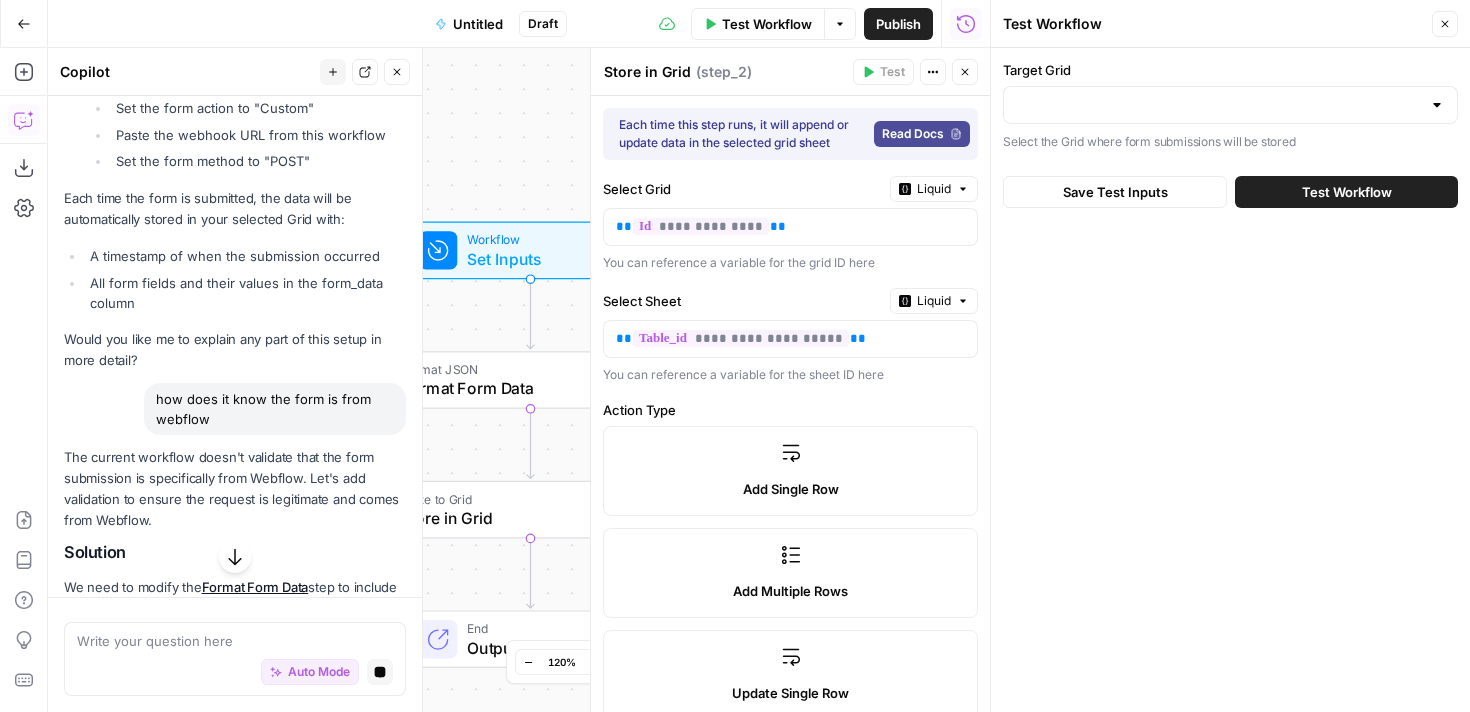 click on "The current workflow doesn't validate that the form submission is specifically from Webflow. Let's add validation to ensure the request is legitimate and comes from Webflow." at bounding box center [235, 489] 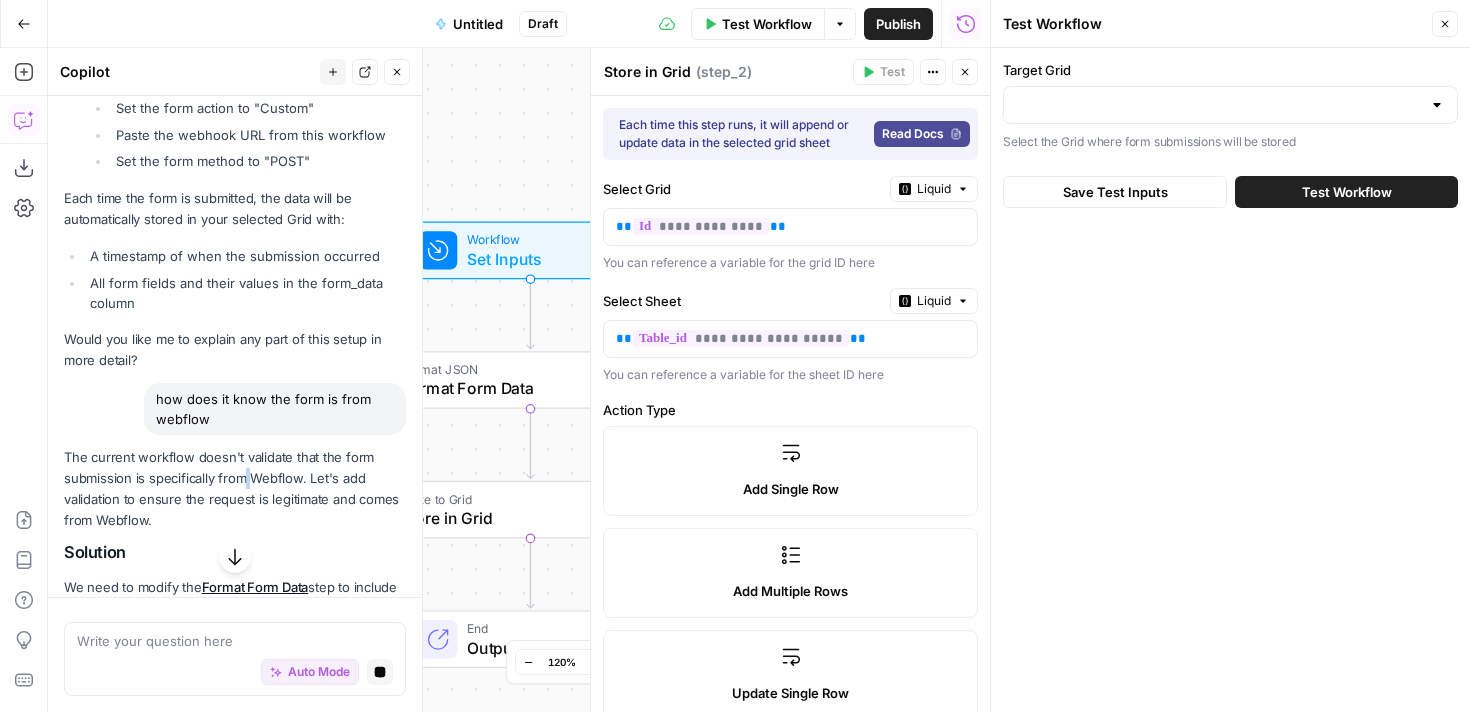 click on "The current workflow doesn't validate that the form submission is specifically from Webflow. Let's add validation to ensure the request is legitimate and comes from Webflow." at bounding box center (235, 489) 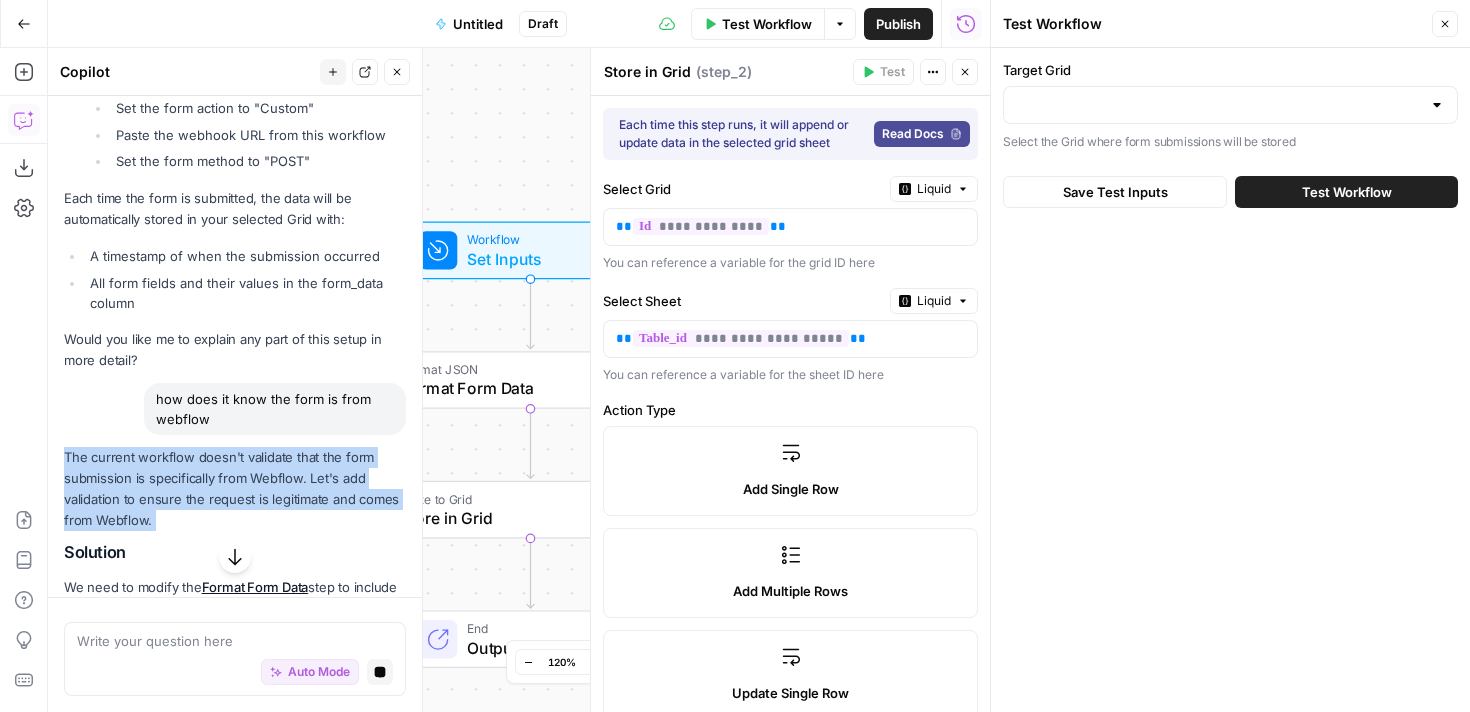 click on "The current workflow doesn't validate that the form submission is specifically from Webflow. Let's add validation to ensure the request is legitimate and comes from Webflow." at bounding box center (235, 489) 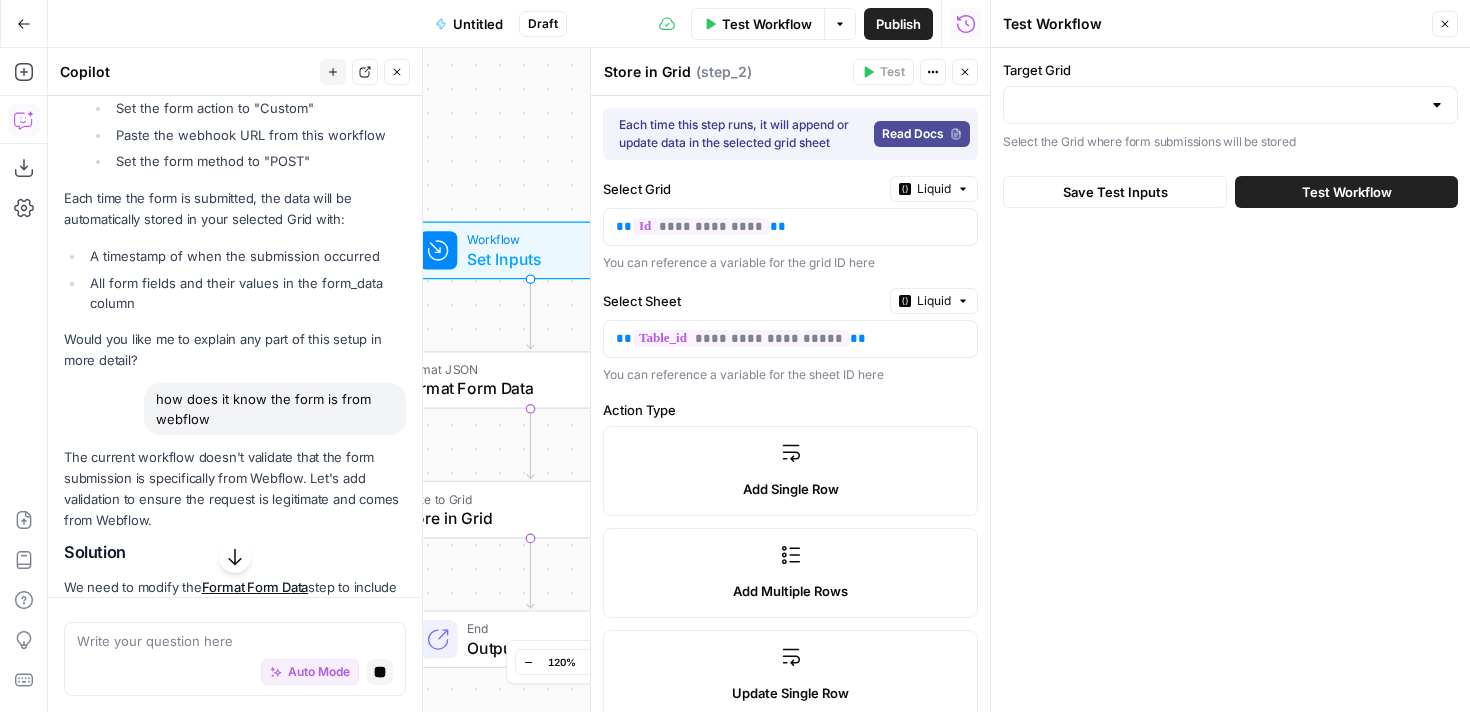 click on "The current workflow doesn't validate that the form submission is specifically from Webflow. Let's add validation to ensure the request is legitimate and comes from Webflow." at bounding box center (235, 489) 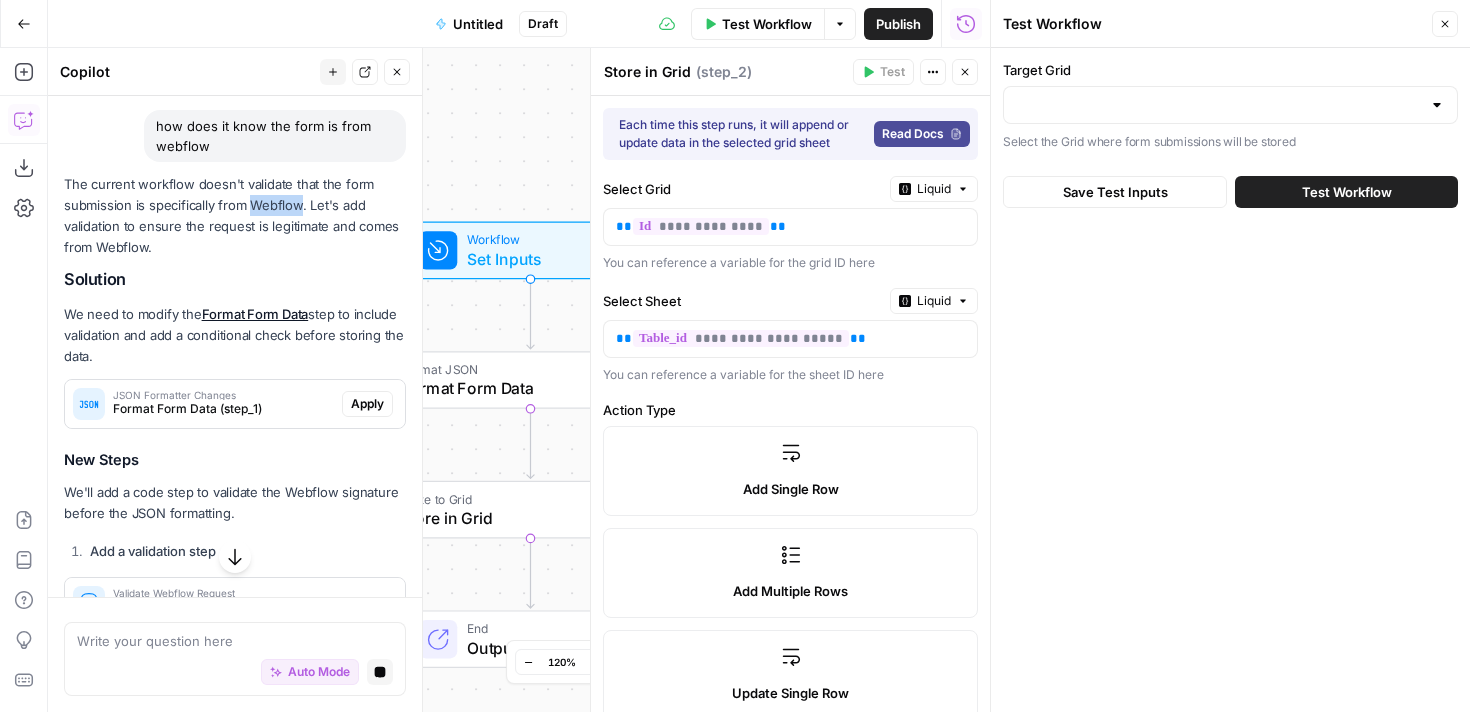 scroll, scrollTop: 1913, scrollLeft: 0, axis: vertical 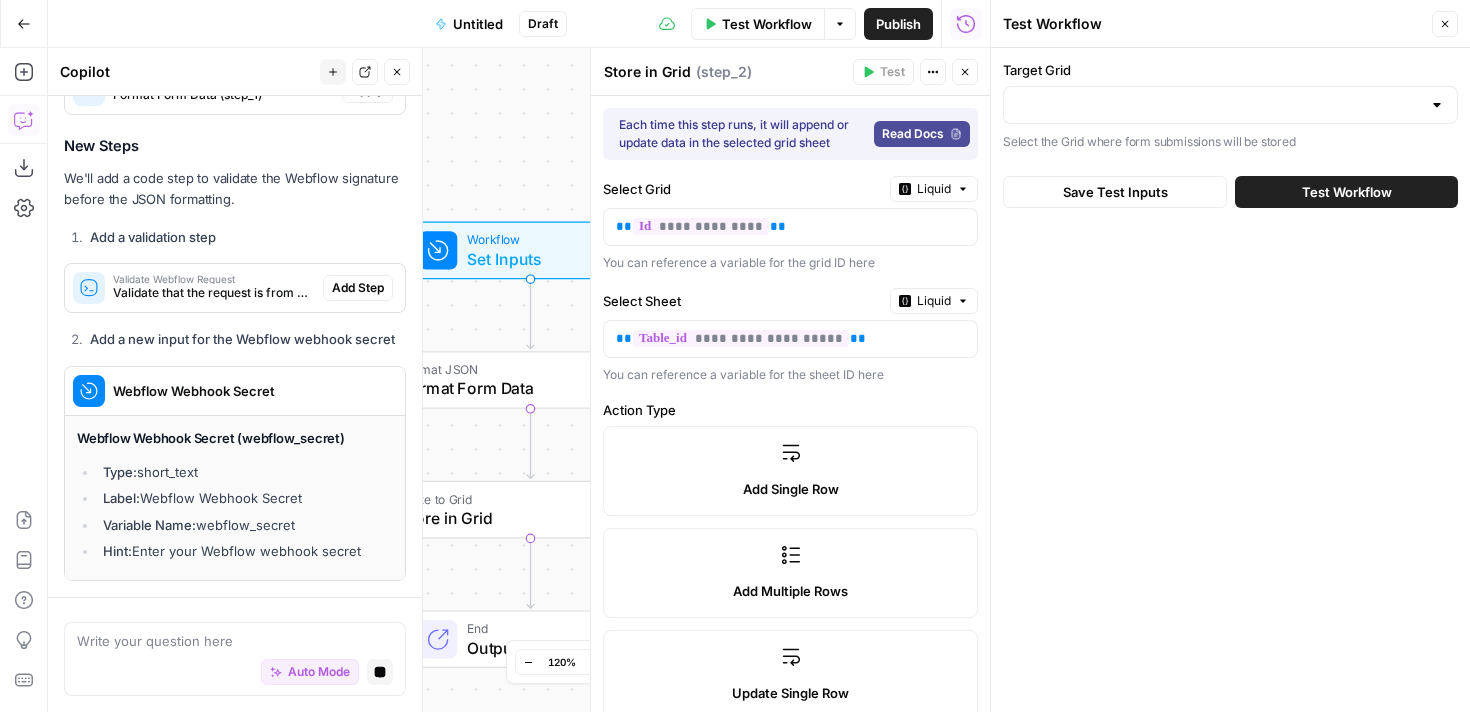 click 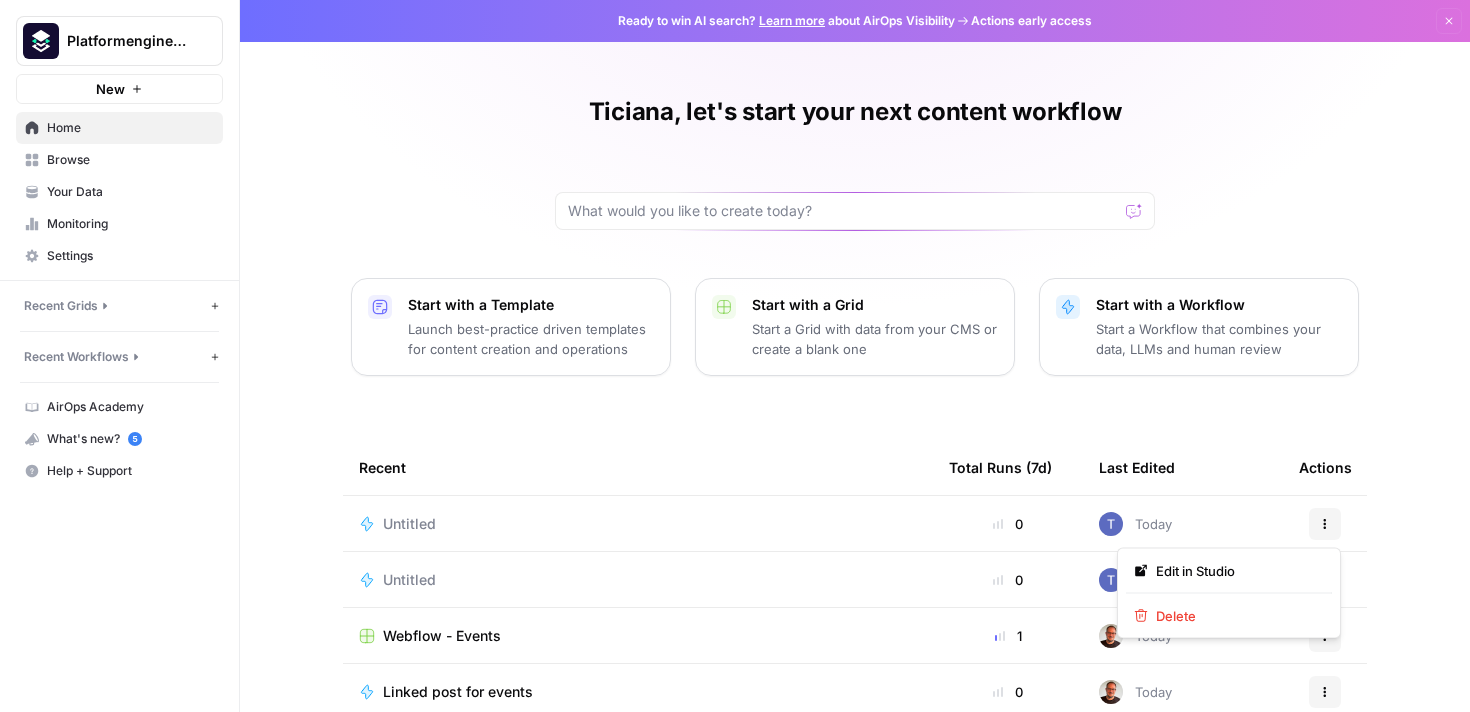 click 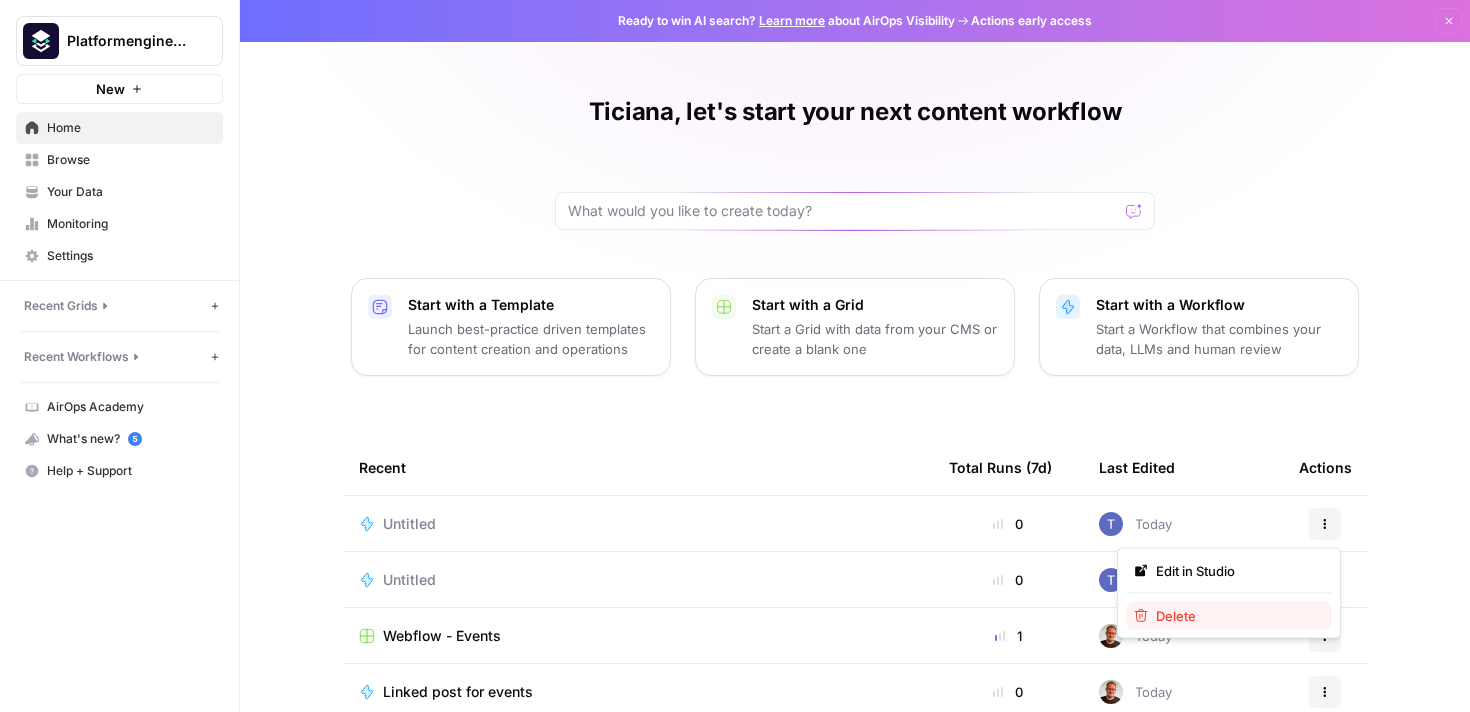 click on "Delete" at bounding box center (1236, 616) 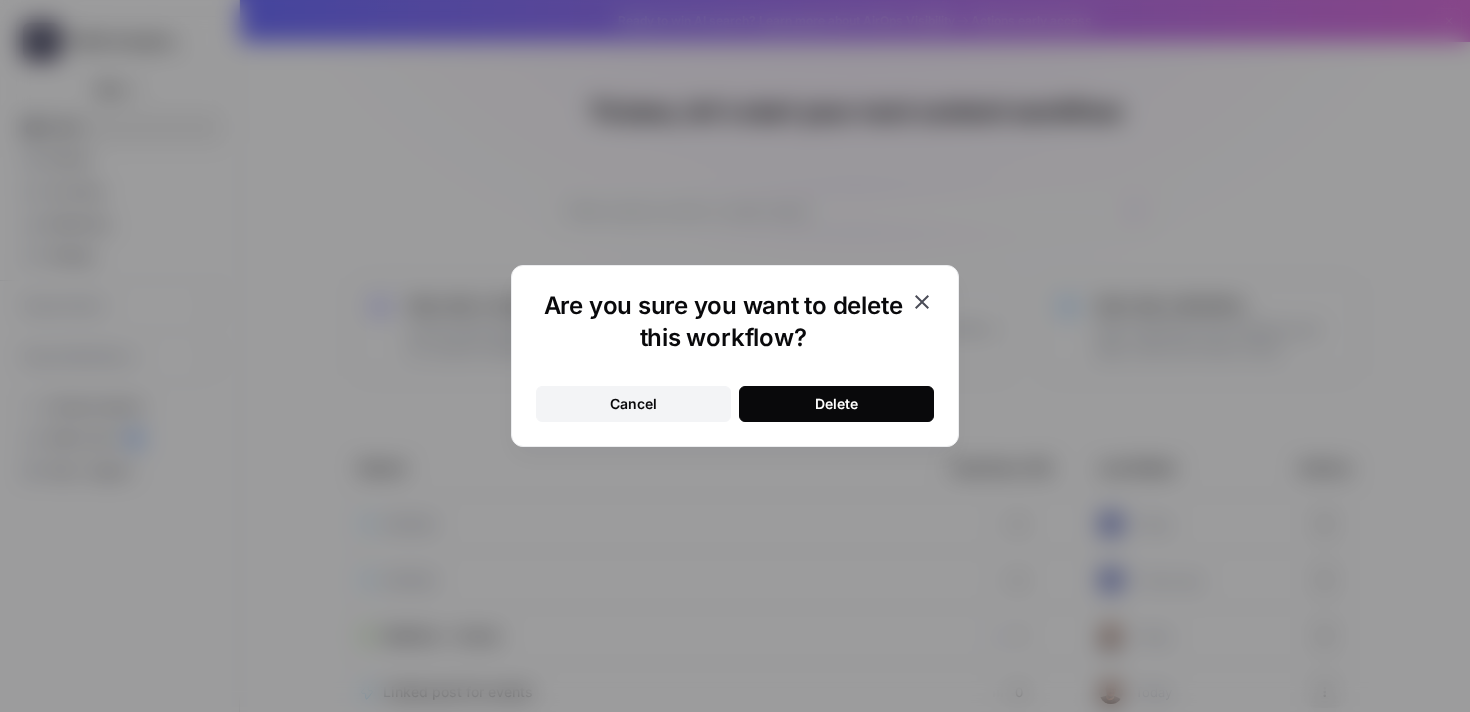 click on "Delete" at bounding box center (836, 404) 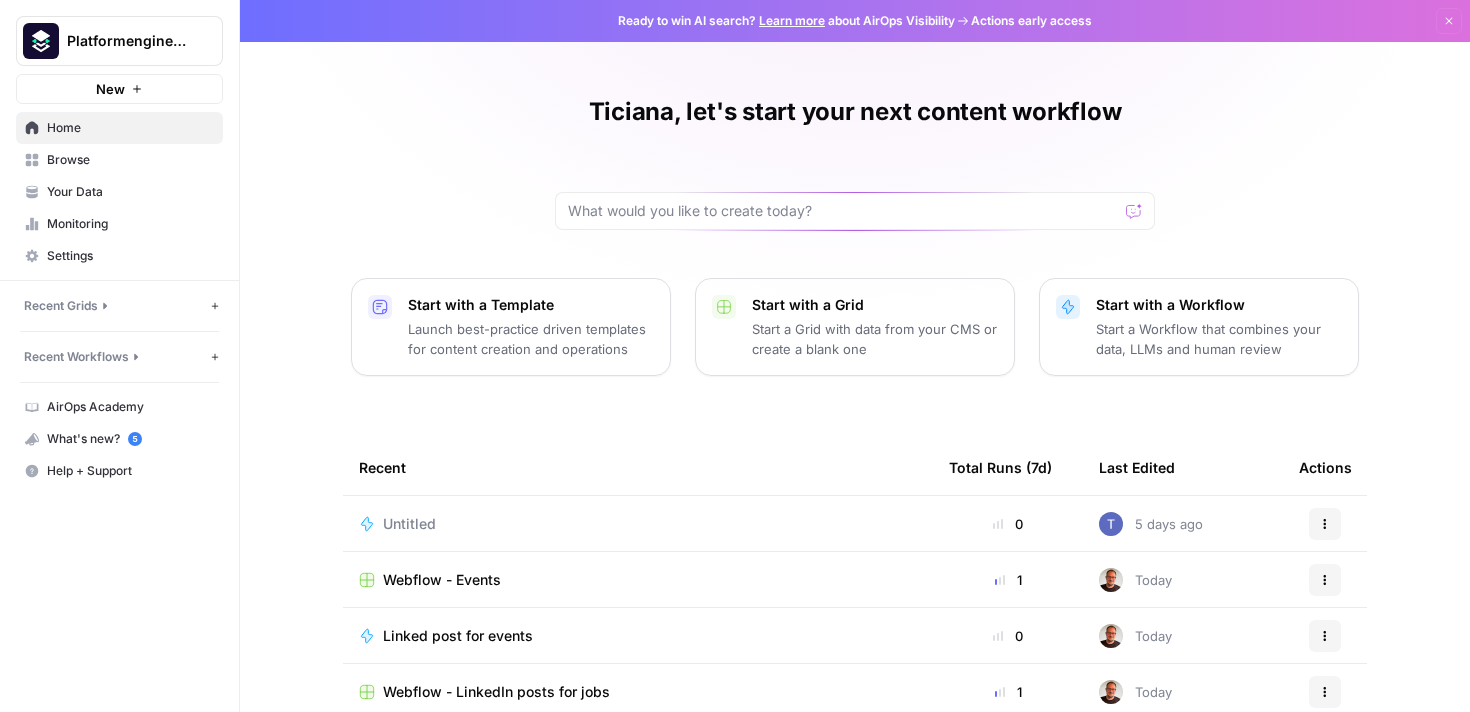 click on "Your Data" at bounding box center (130, 192) 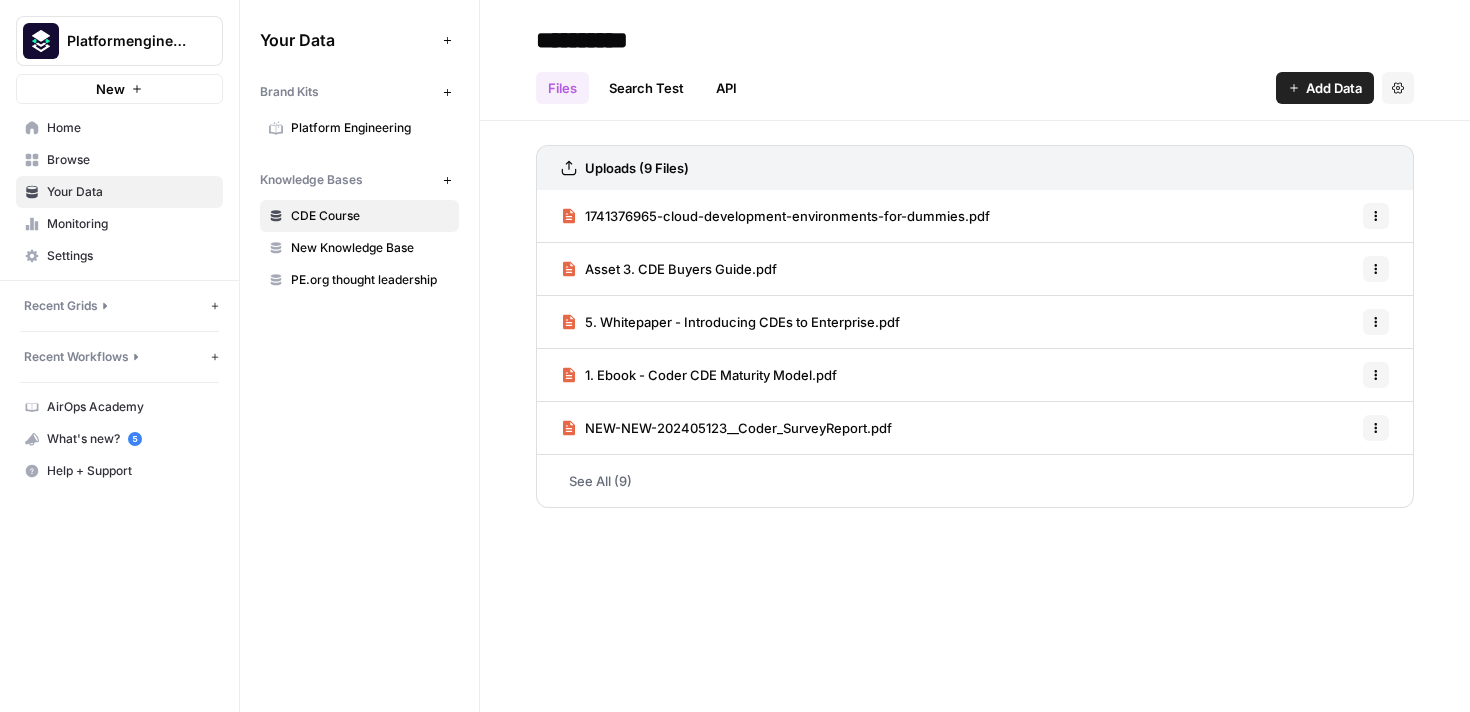 click on "Home" at bounding box center [130, 128] 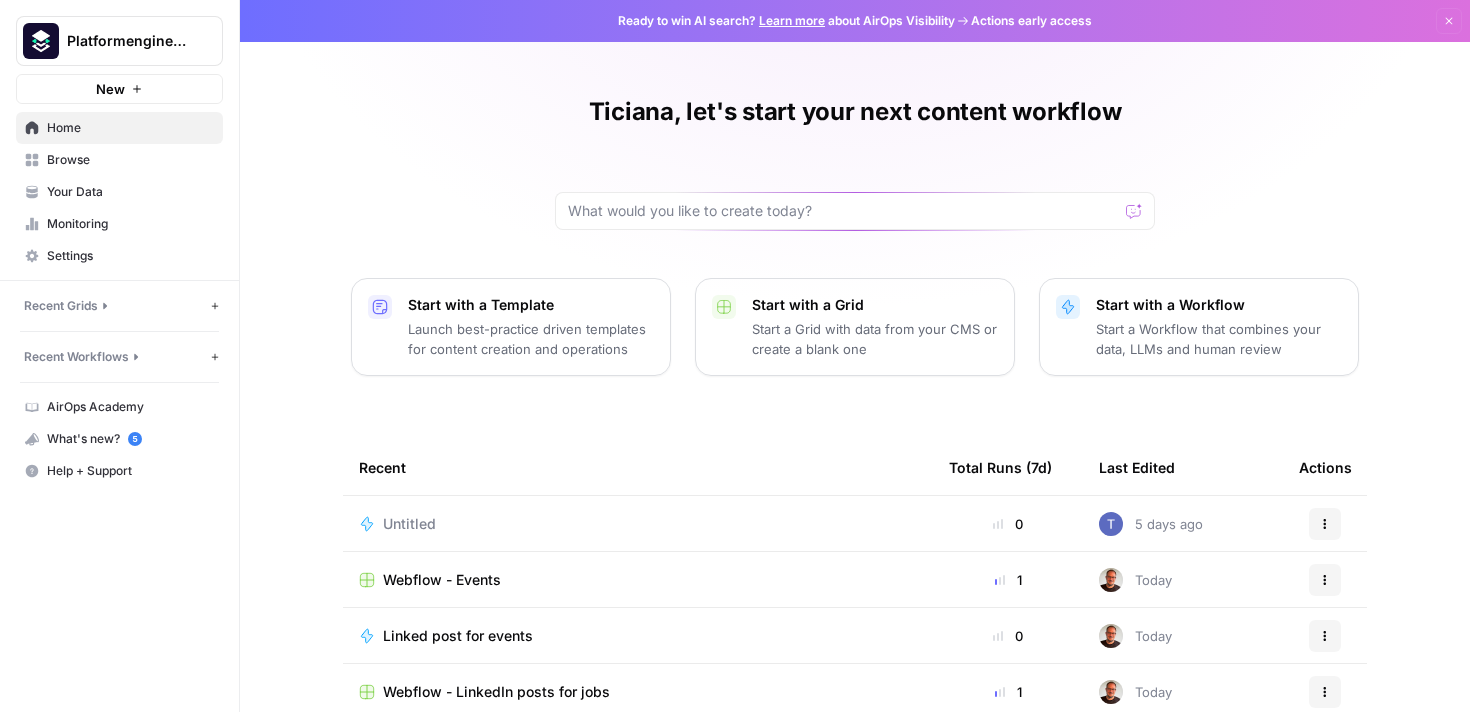 click on "Browse" at bounding box center (130, 160) 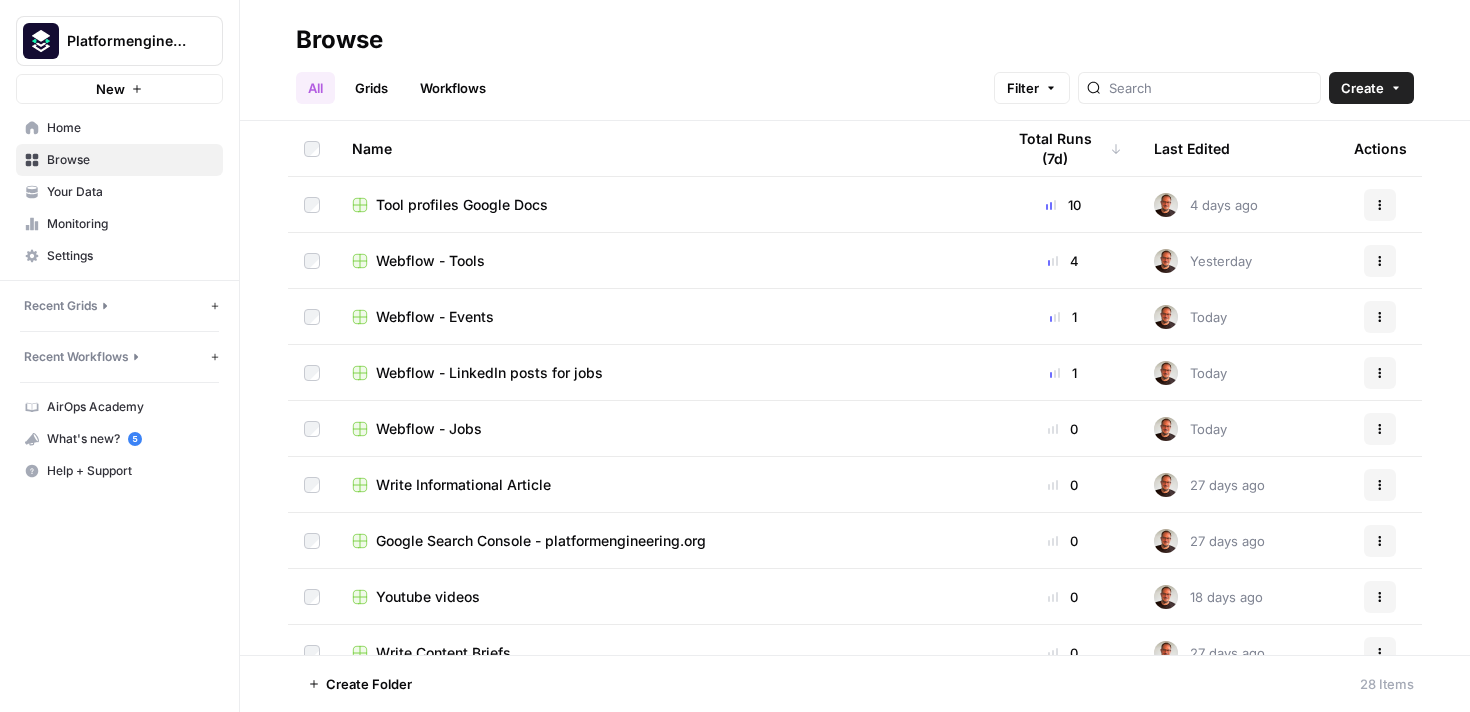 click on "Grids" at bounding box center [371, 88] 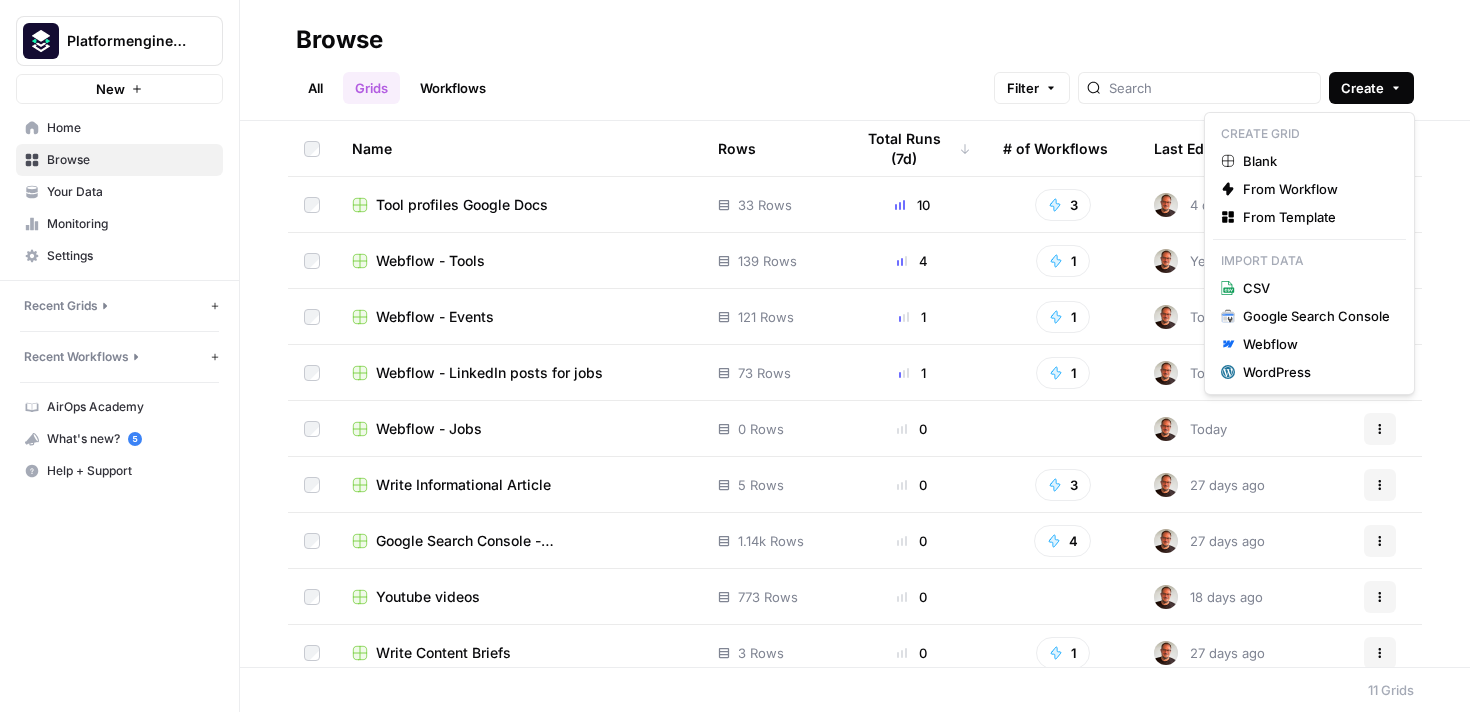 click on "Create" at bounding box center (1362, 88) 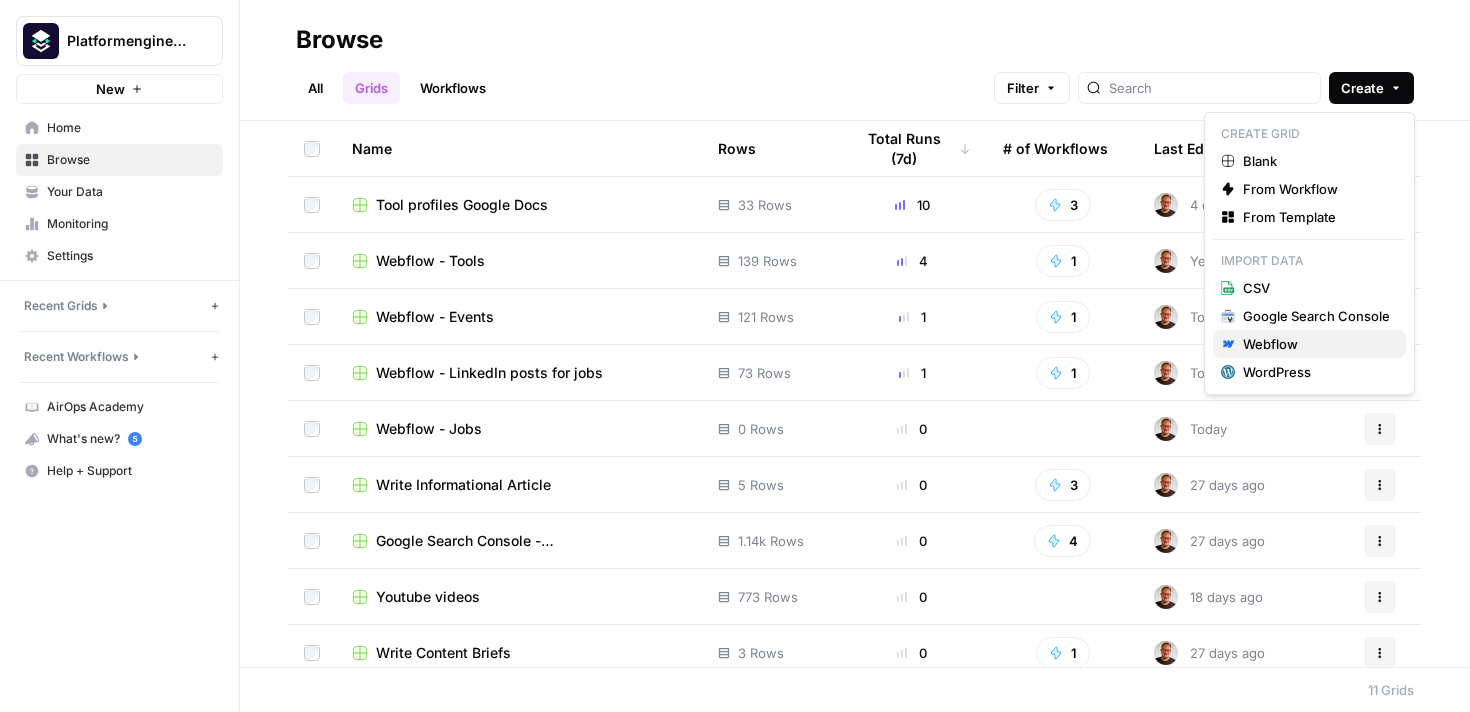 click on "Webflow" at bounding box center [1316, 344] 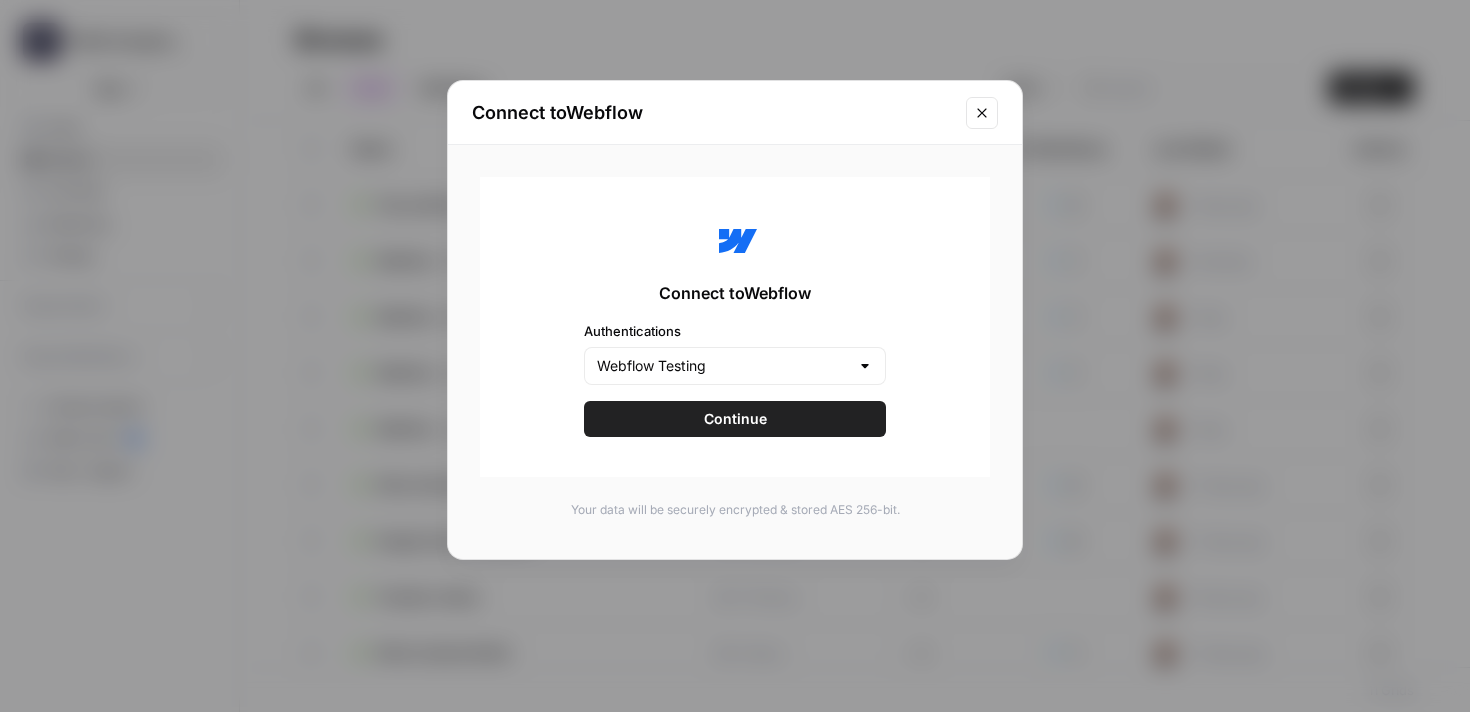 click on "Continue" at bounding box center [735, 419] 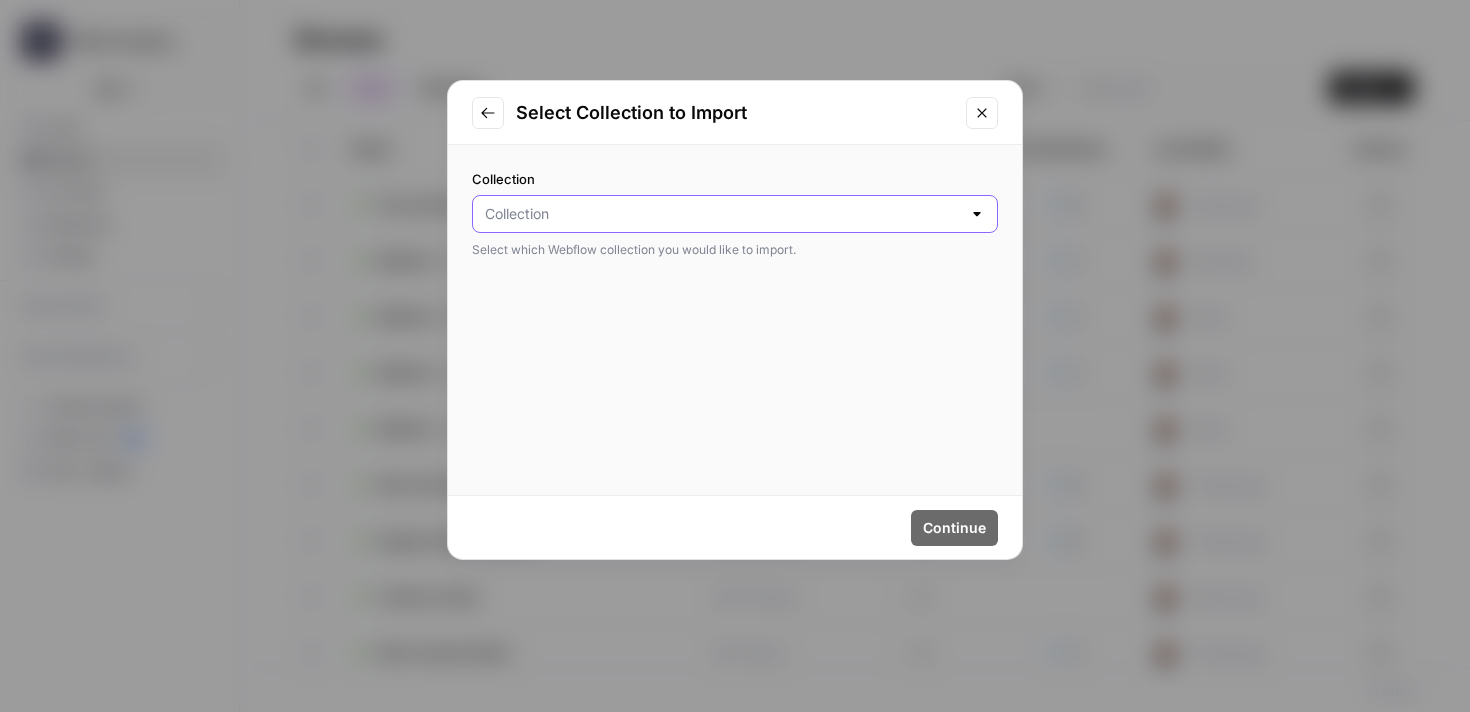 click on "Collection" at bounding box center (723, 214) 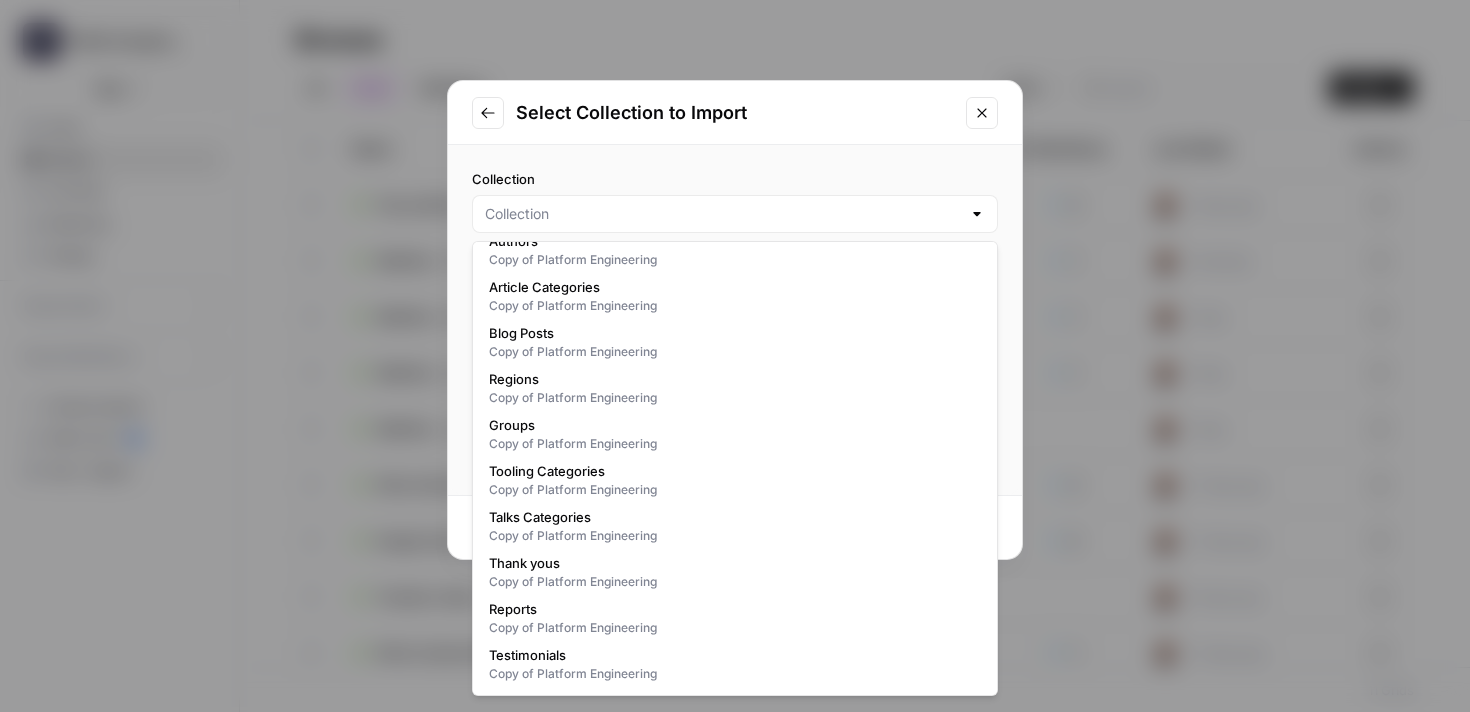 scroll, scrollTop: 0, scrollLeft: 0, axis: both 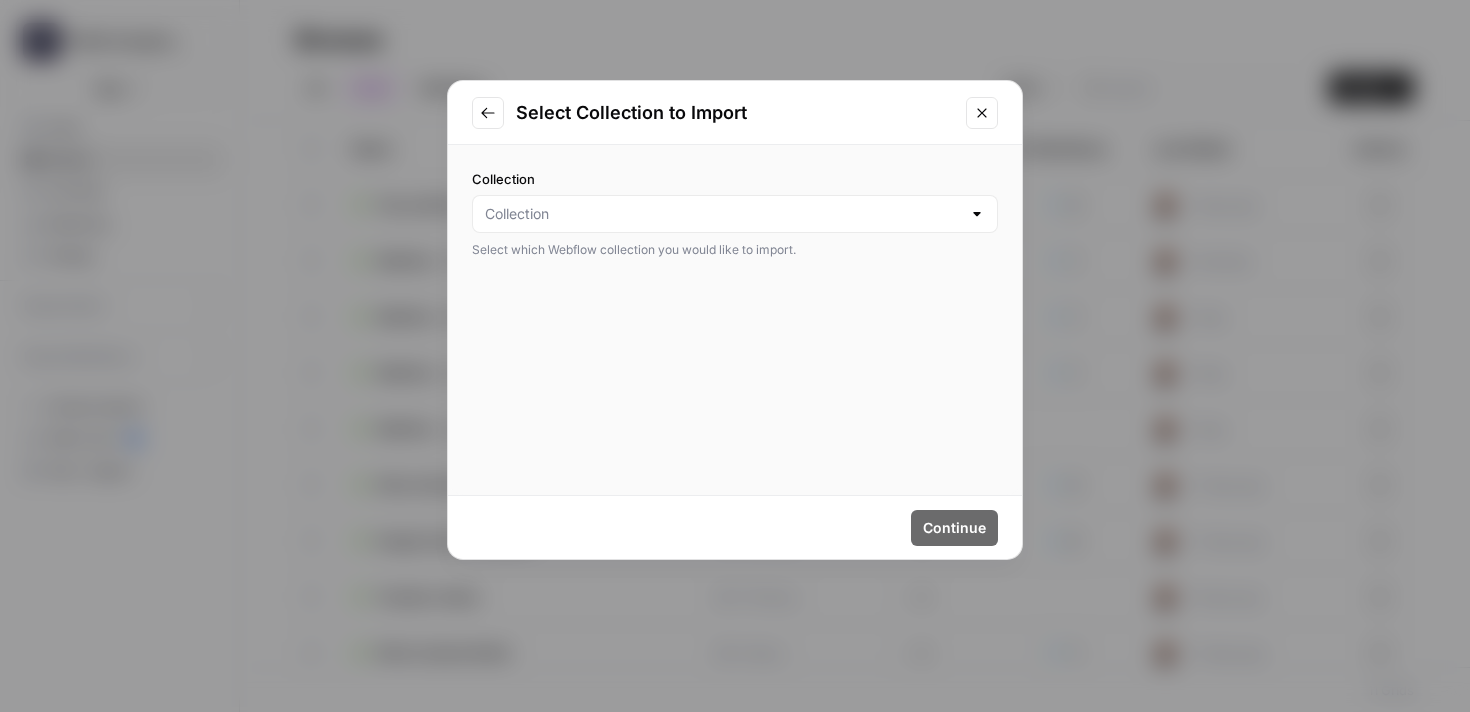 click 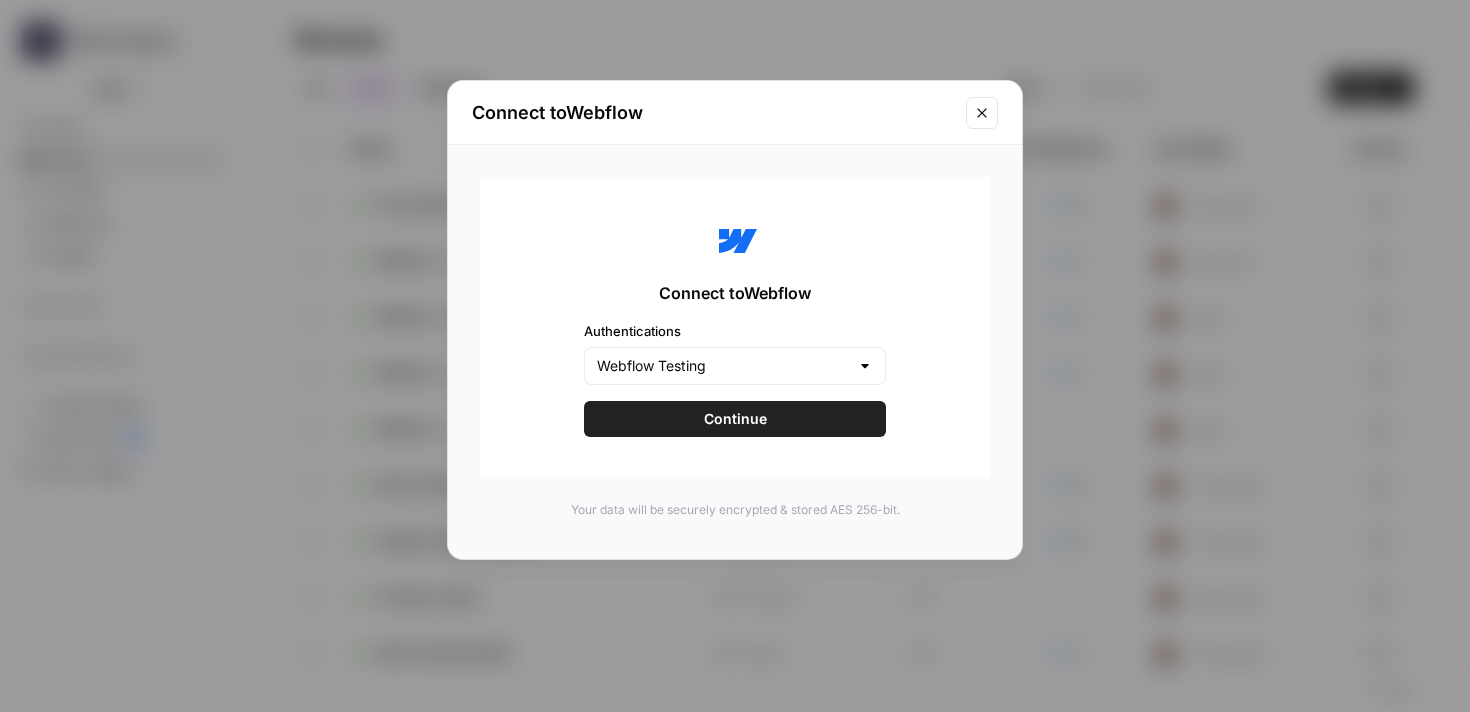 click 